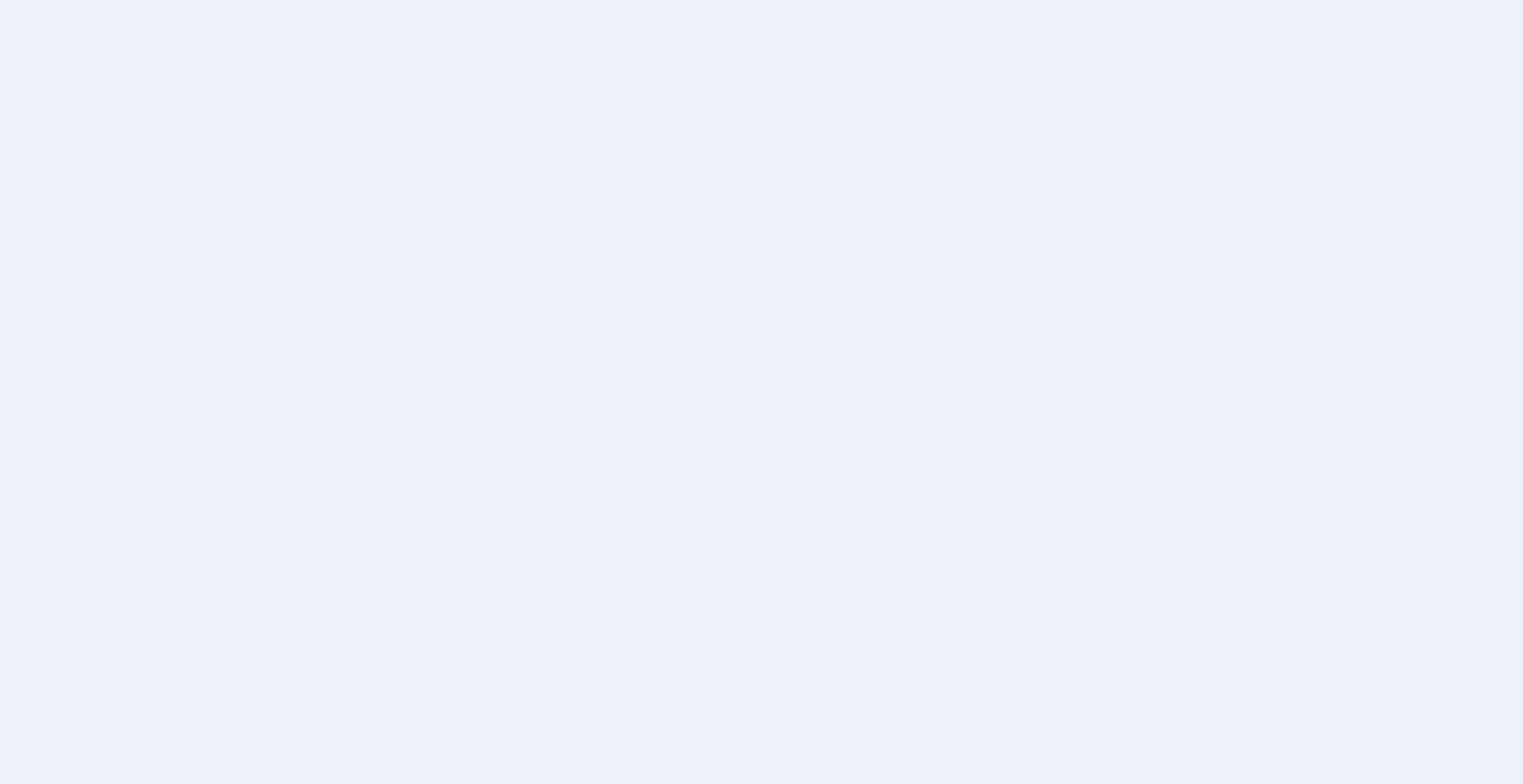 scroll, scrollTop: 0, scrollLeft: 0, axis: both 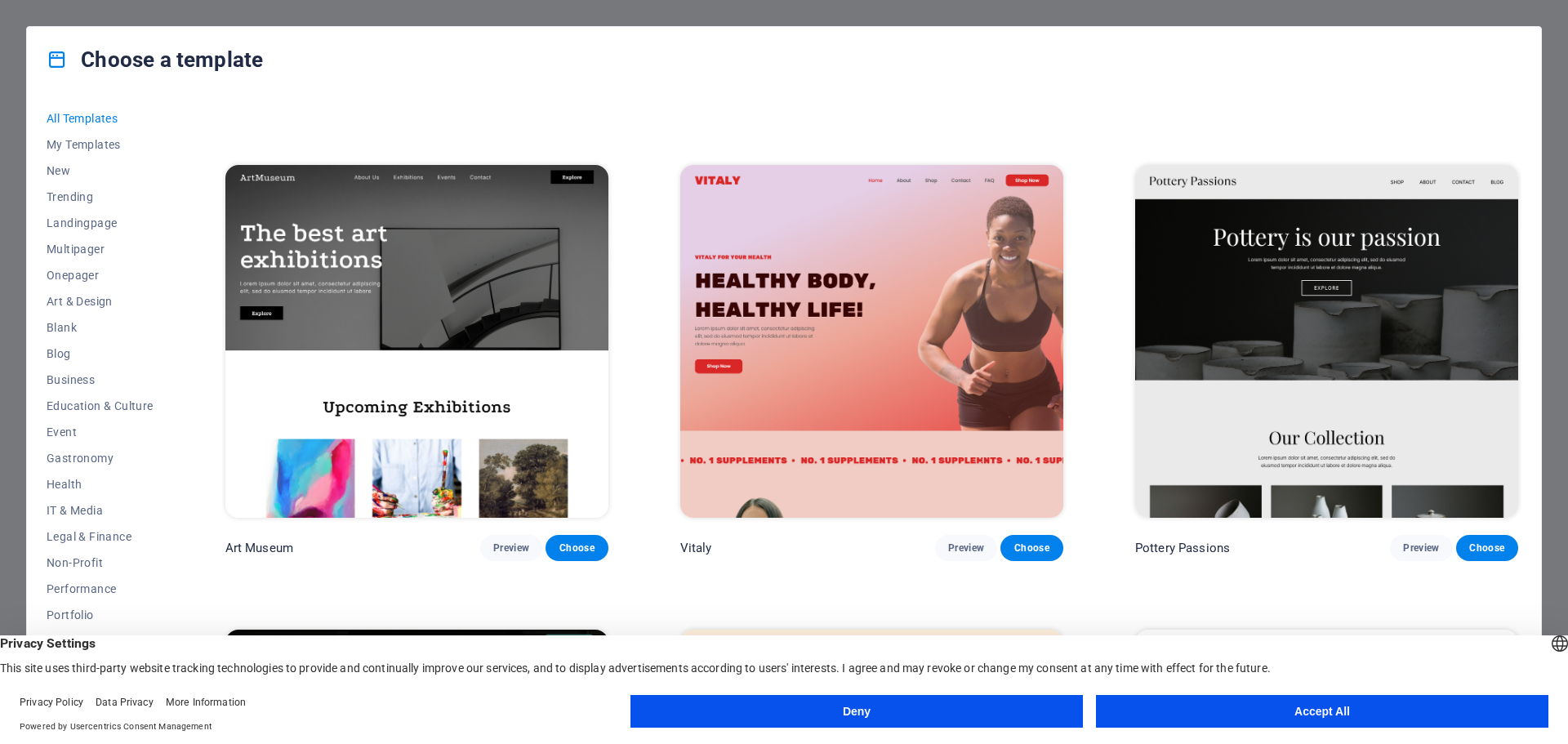 click on "Accept All" at bounding box center [1322, 711] 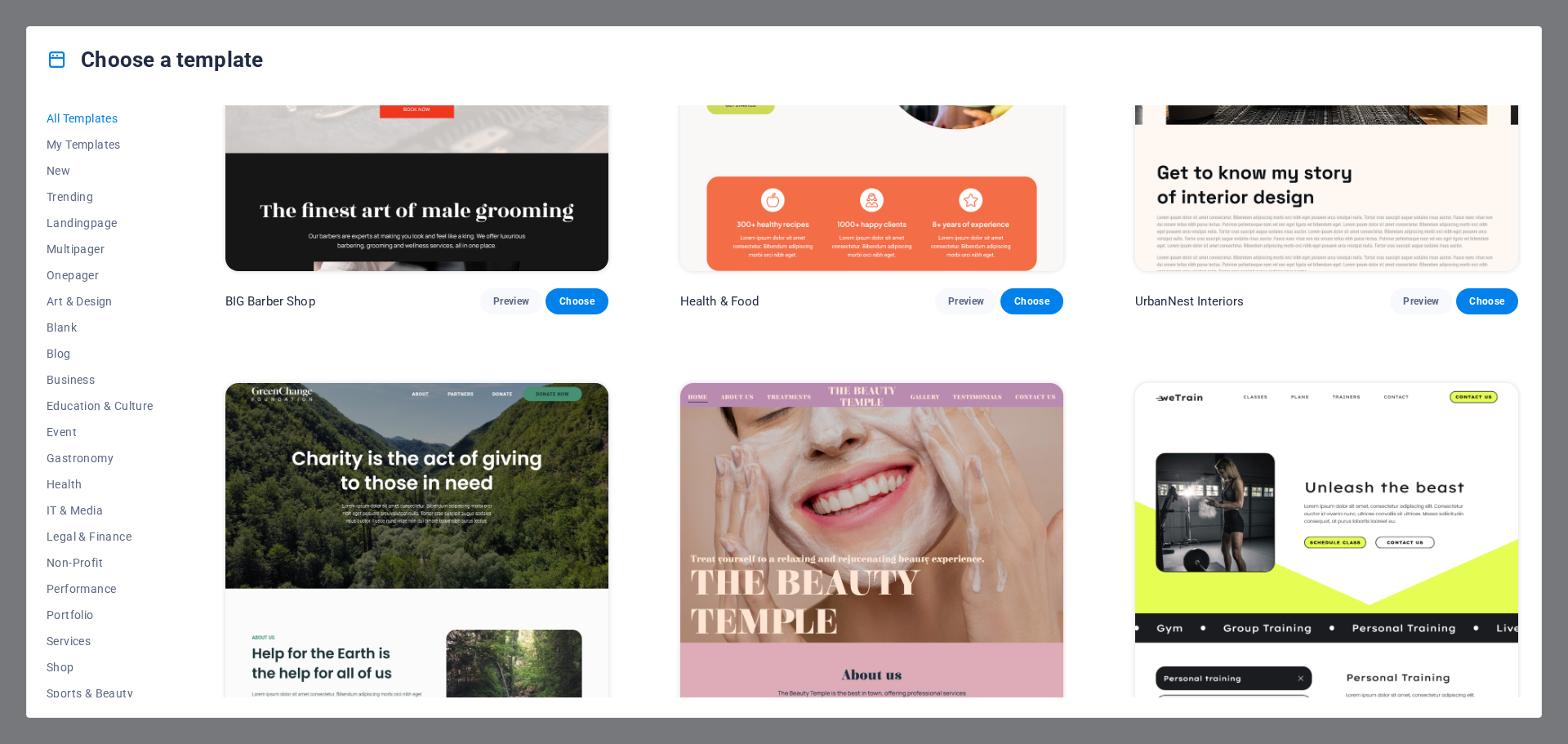 scroll, scrollTop: 3022, scrollLeft: 0, axis: vertical 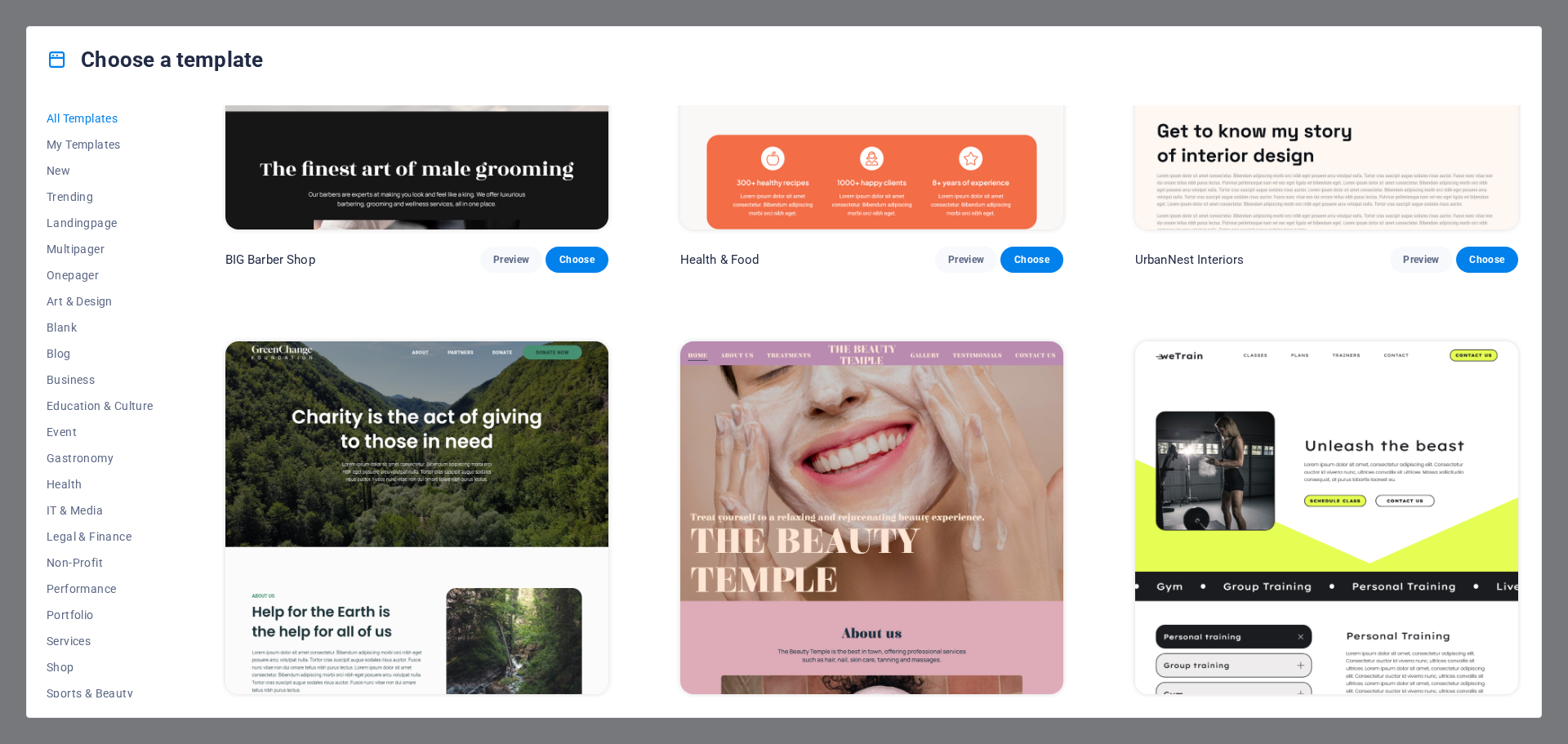 click at bounding box center [416, 518] 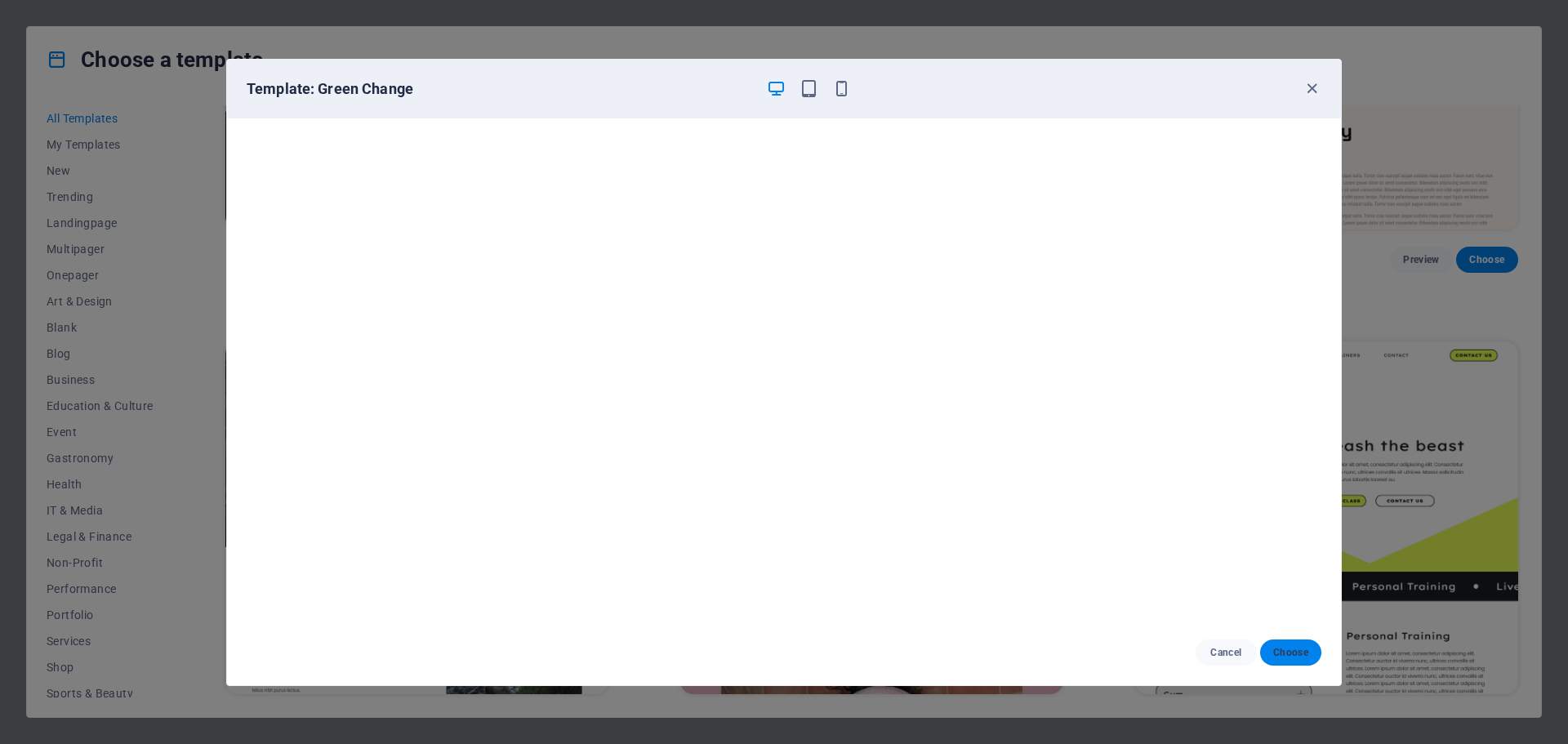 click on "Choose" at bounding box center (1290, 653) 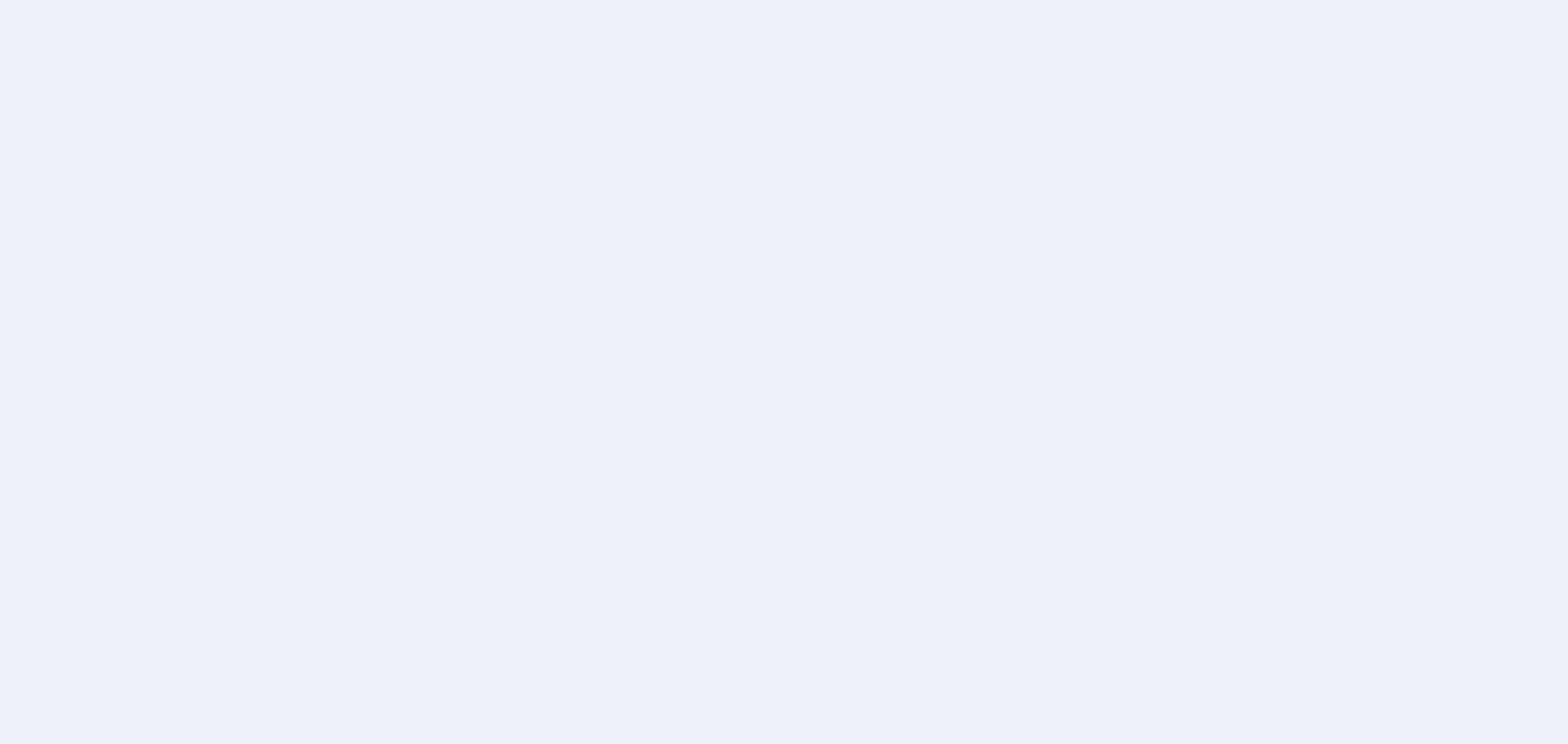 scroll, scrollTop: 0, scrollLeft: 0, axis: both 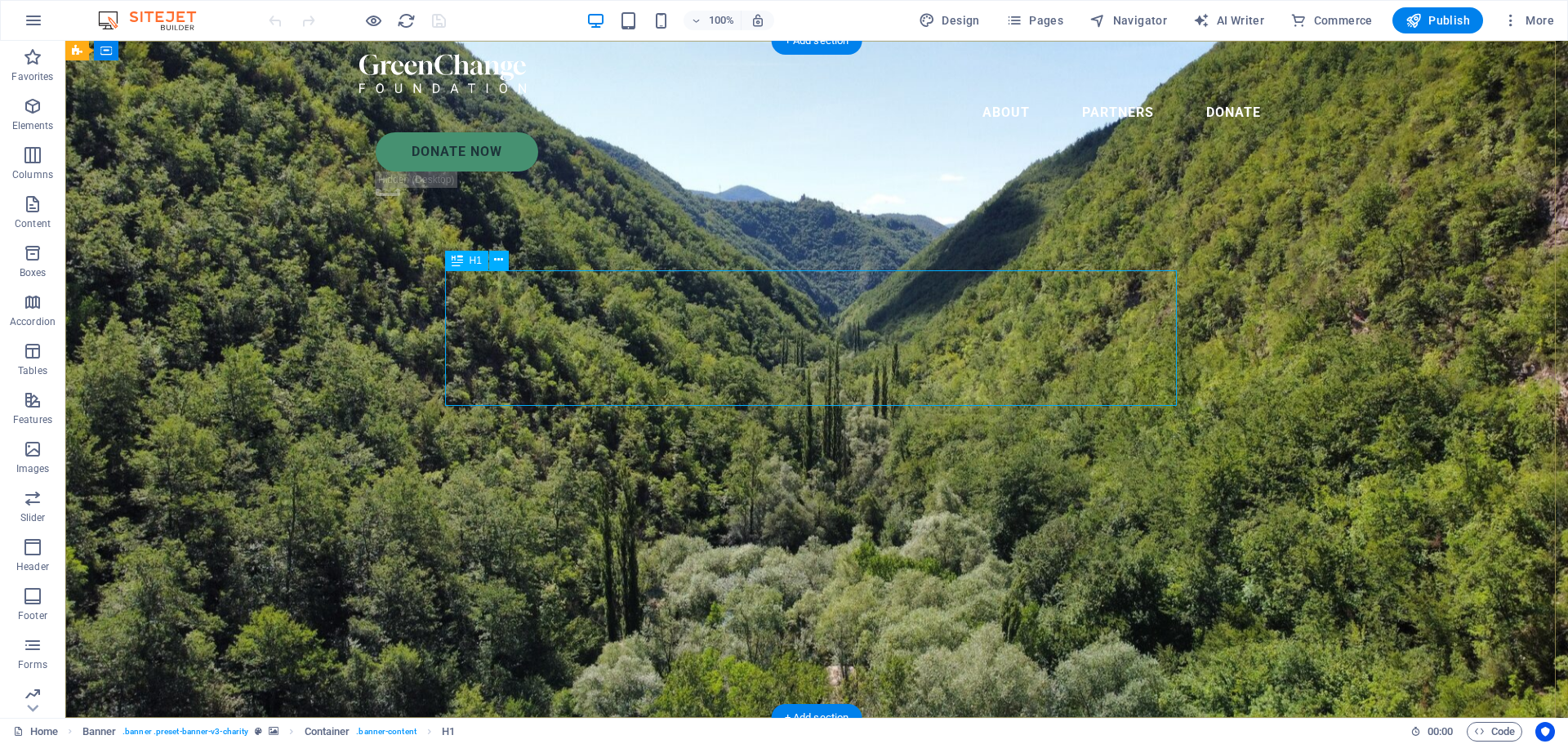 click on "Charity is the act of giving to those in need" at bounding box center [817, 851] 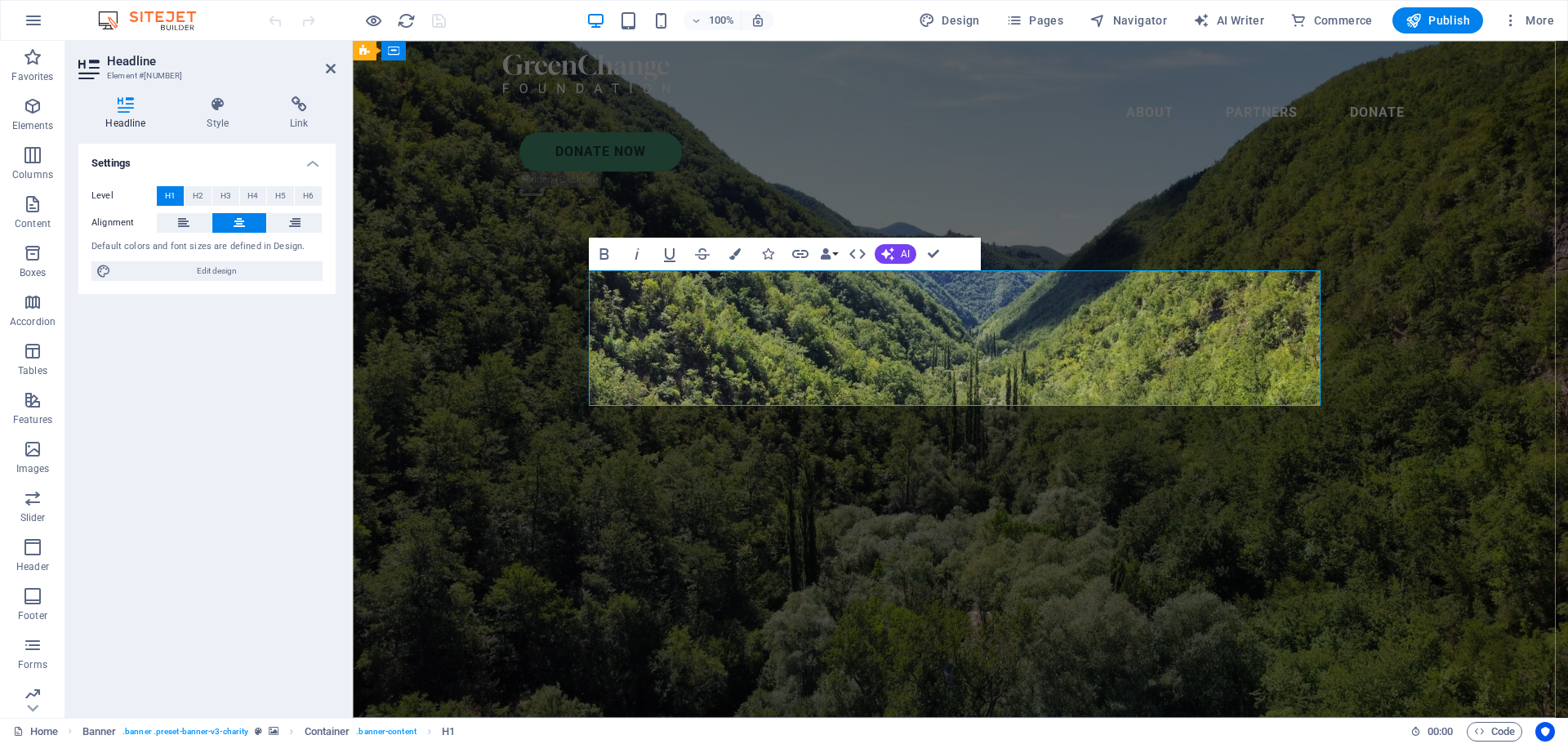 type 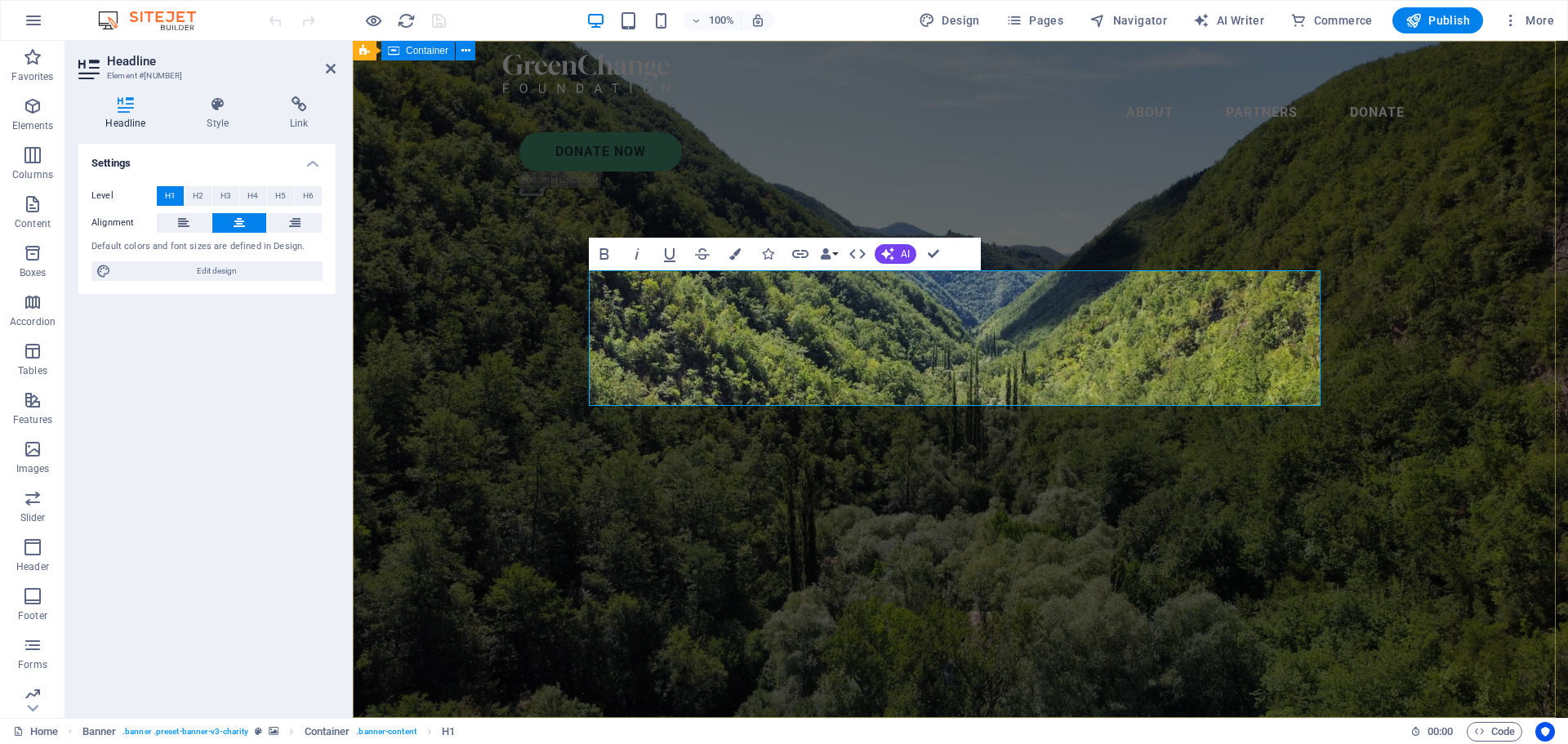 click on "Bienvenido! ‌ Lorem ipsum dolor sit amet consectetur. Bibendum adipiscing morbi orci nibh eget posuere arcu volutpat nulla. Tortor cras suscipit augue sodales risus auctor. Fusce nunc vitae non dui ornare tellus nibh purus lectus." at bounding box center (960, 882) 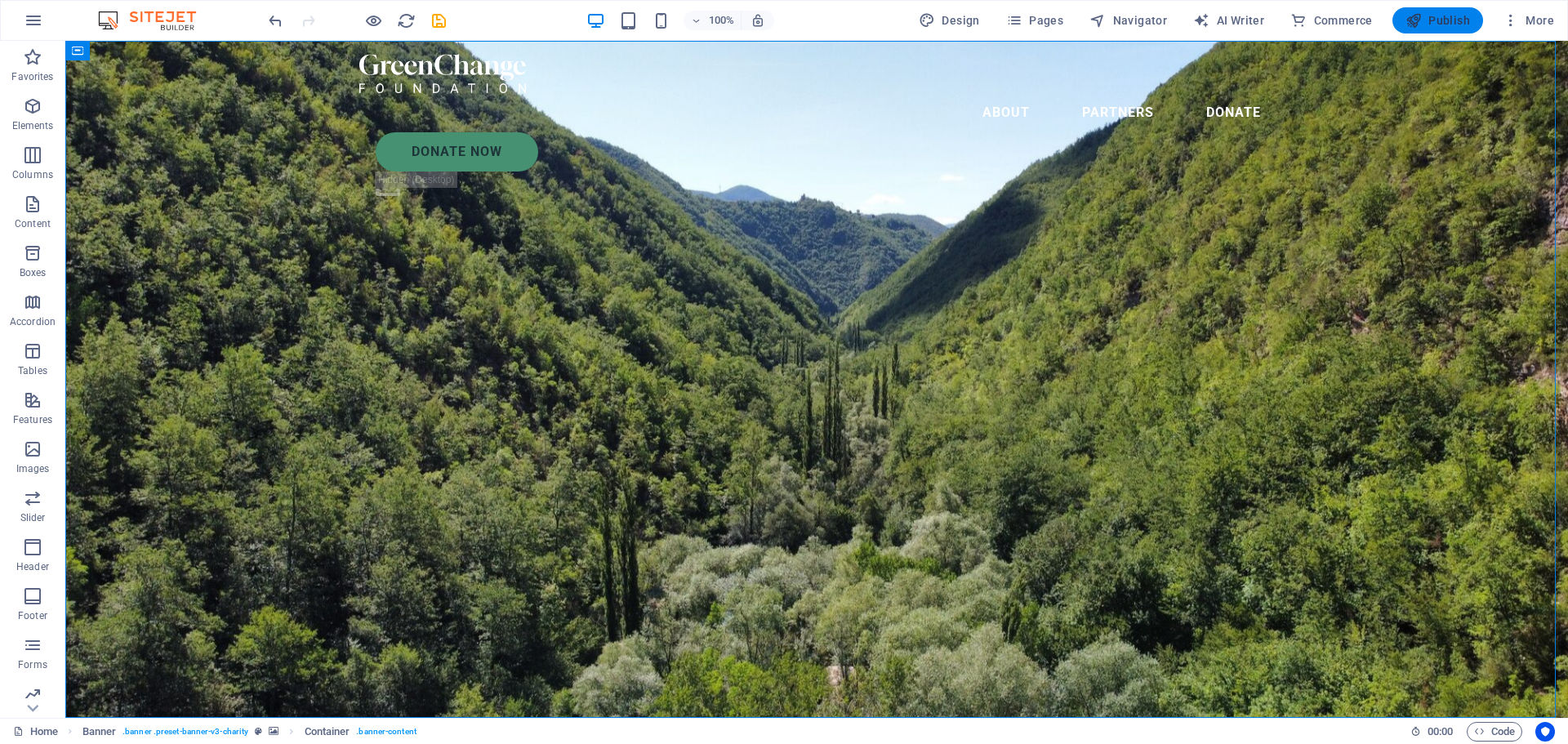 click on "Publish" at bounding box center [1437, 20] 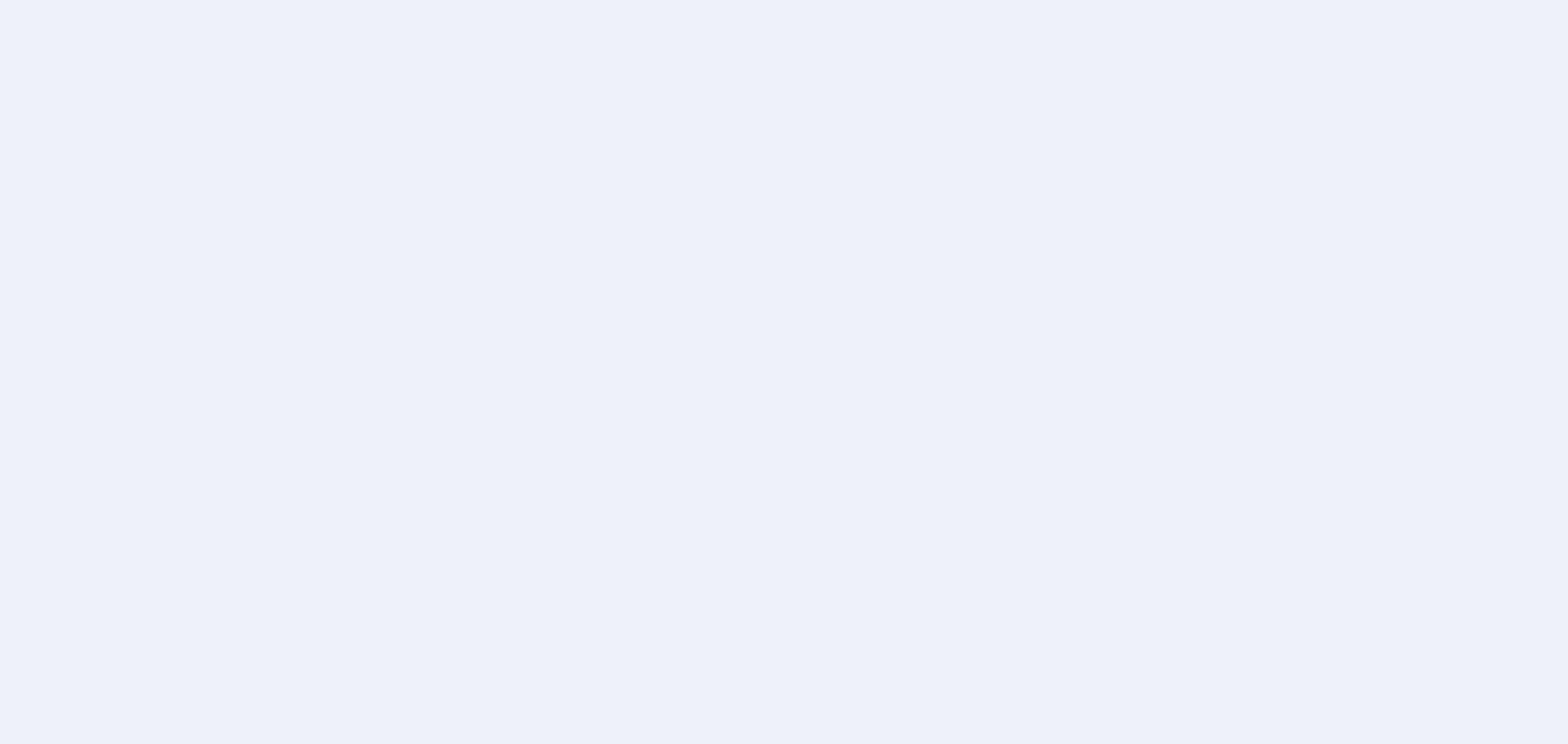 scroll, scrollTop: 0, scrollLeft: 0, axis: both 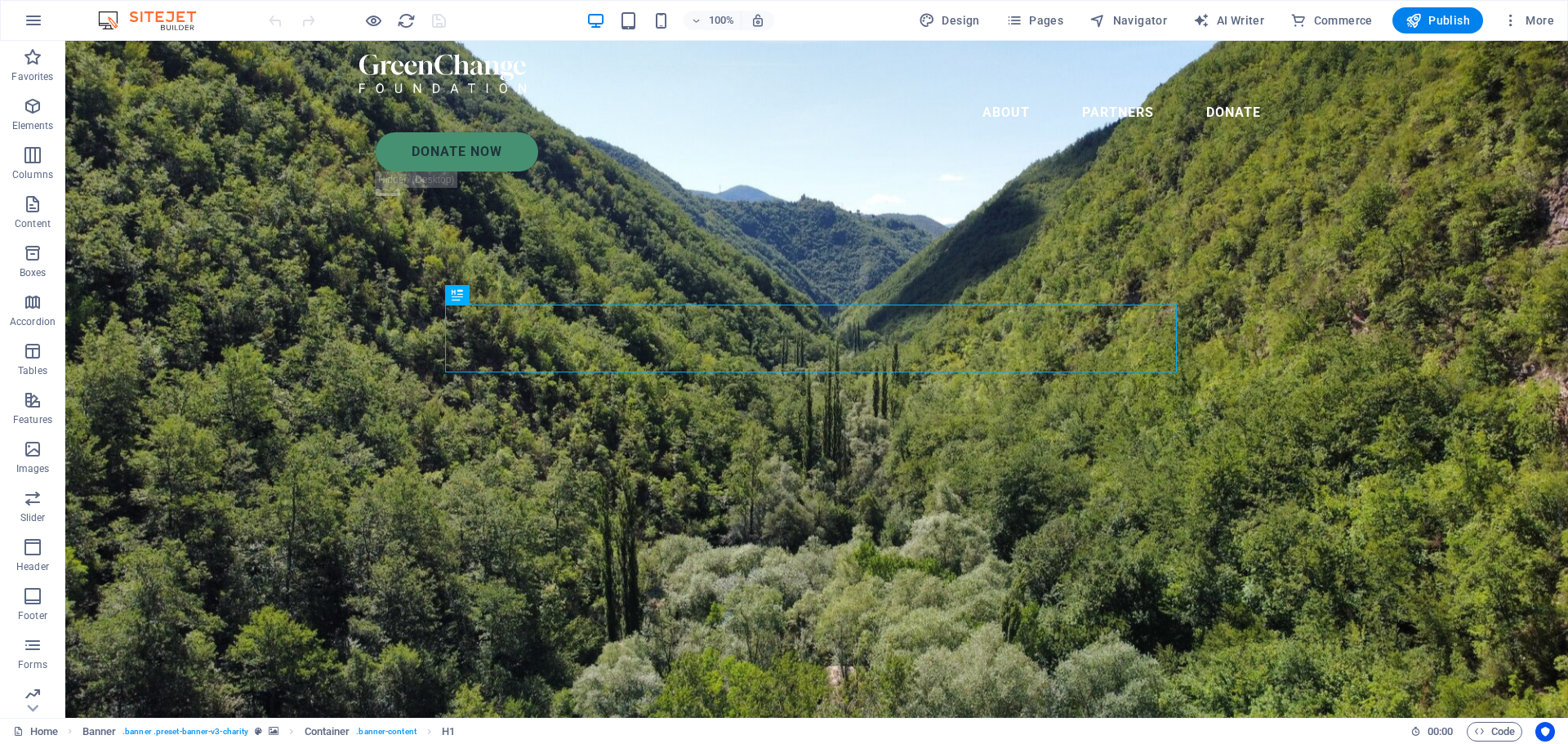 click at bounding box center (155, 20) 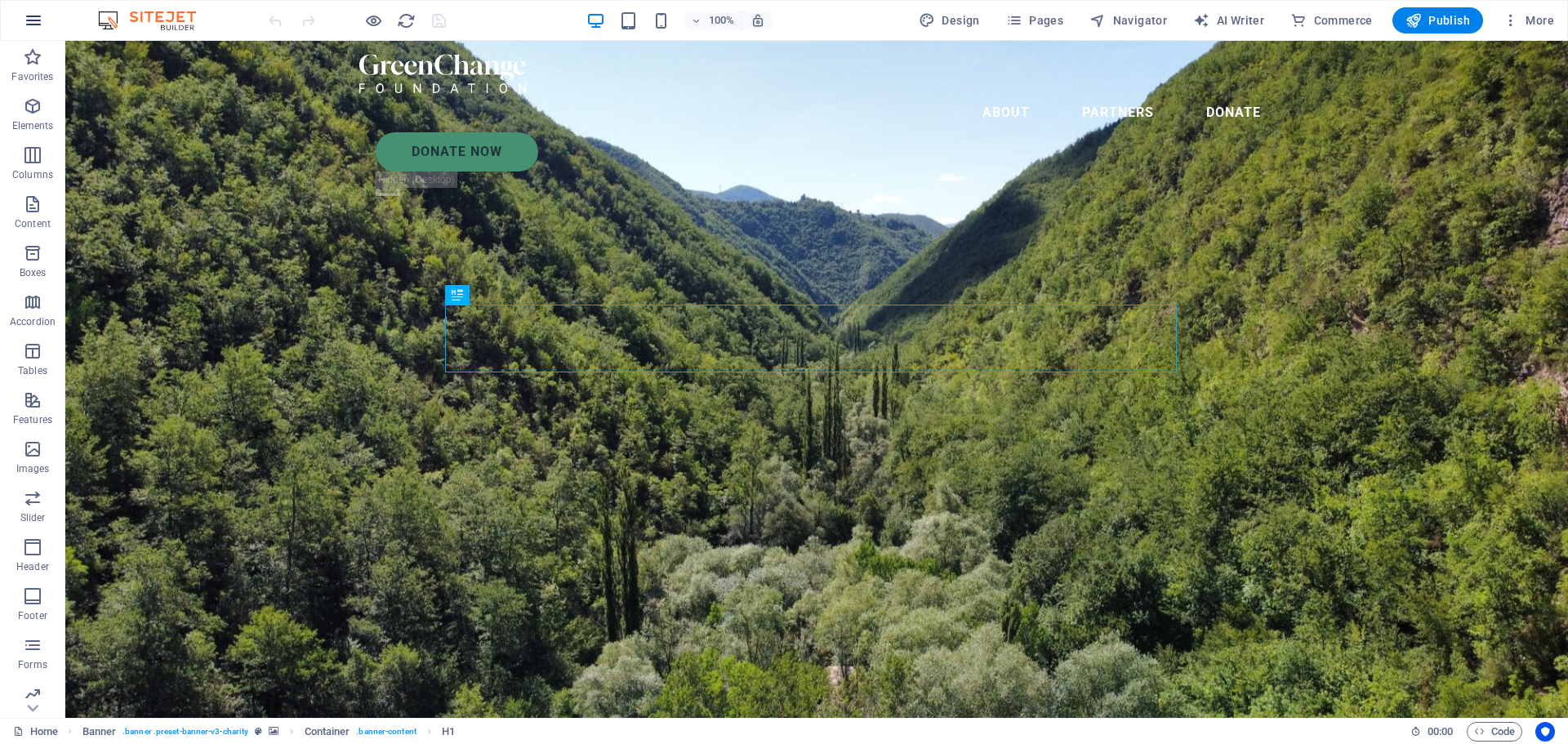 click at bounding box center [33, 20] 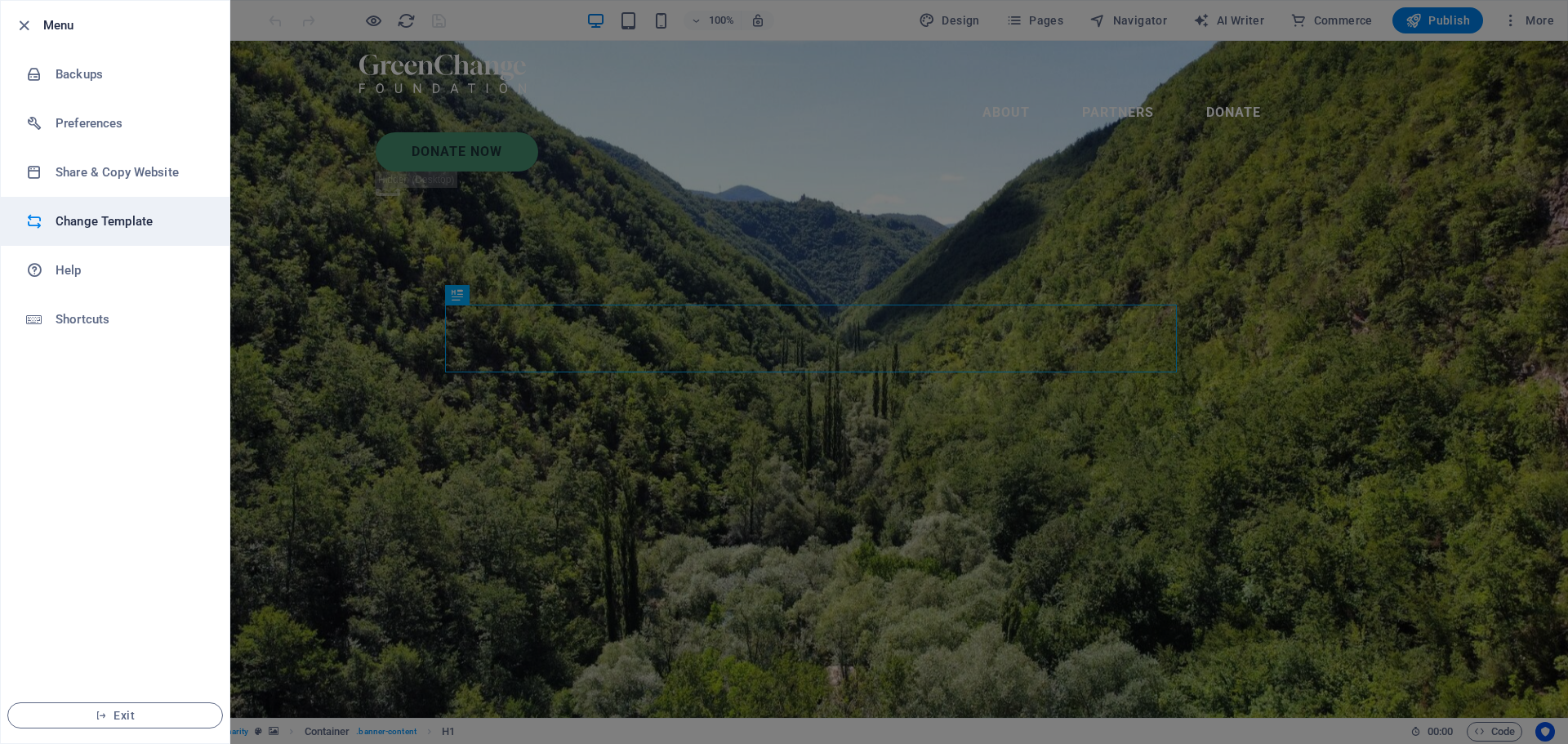 click on "Change Template" at bounding box center [131, 221] 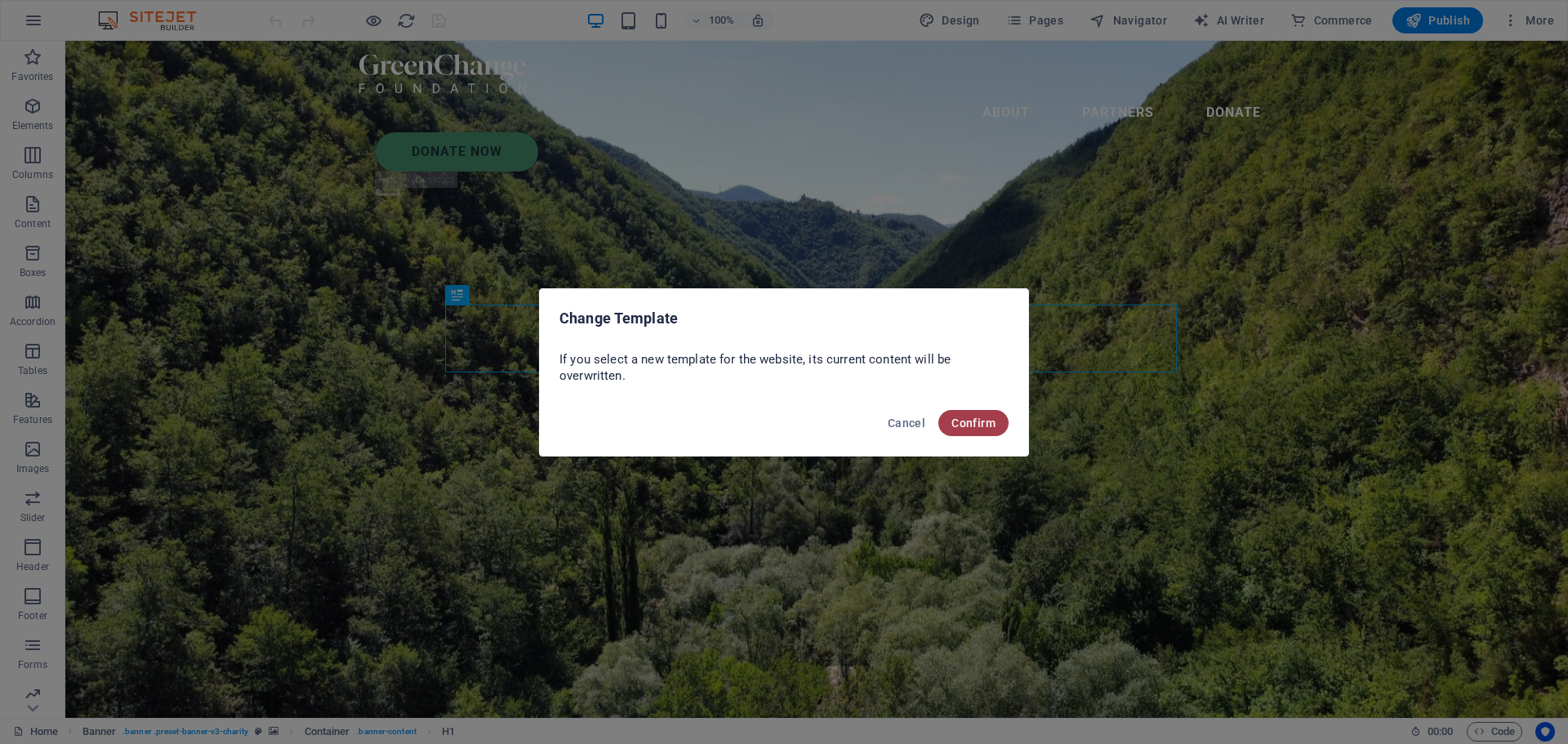 click on "Confirm" at bounding box center (973, 423) 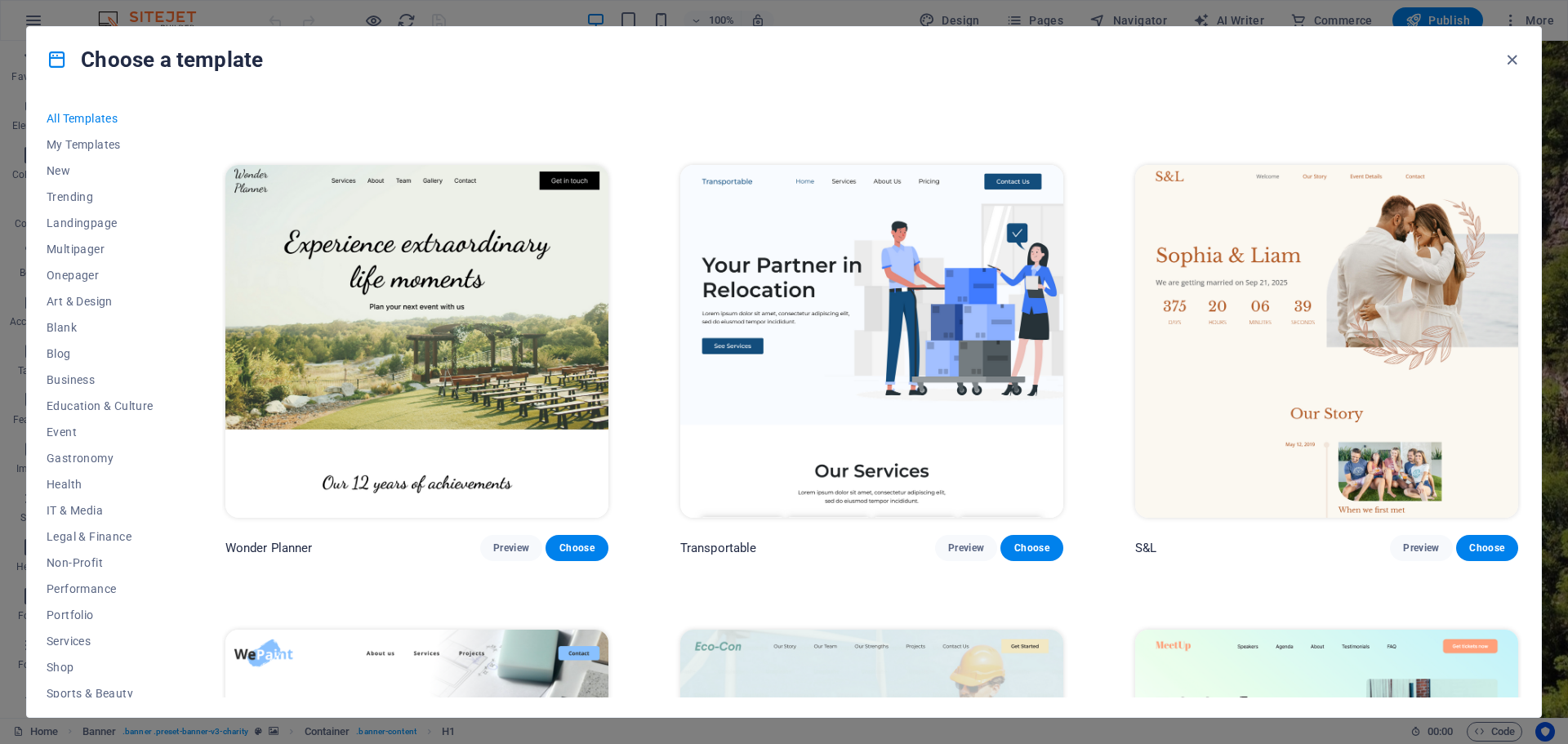 scroll, scrollTop: 490, scrollLeft: 0, axis: vertical 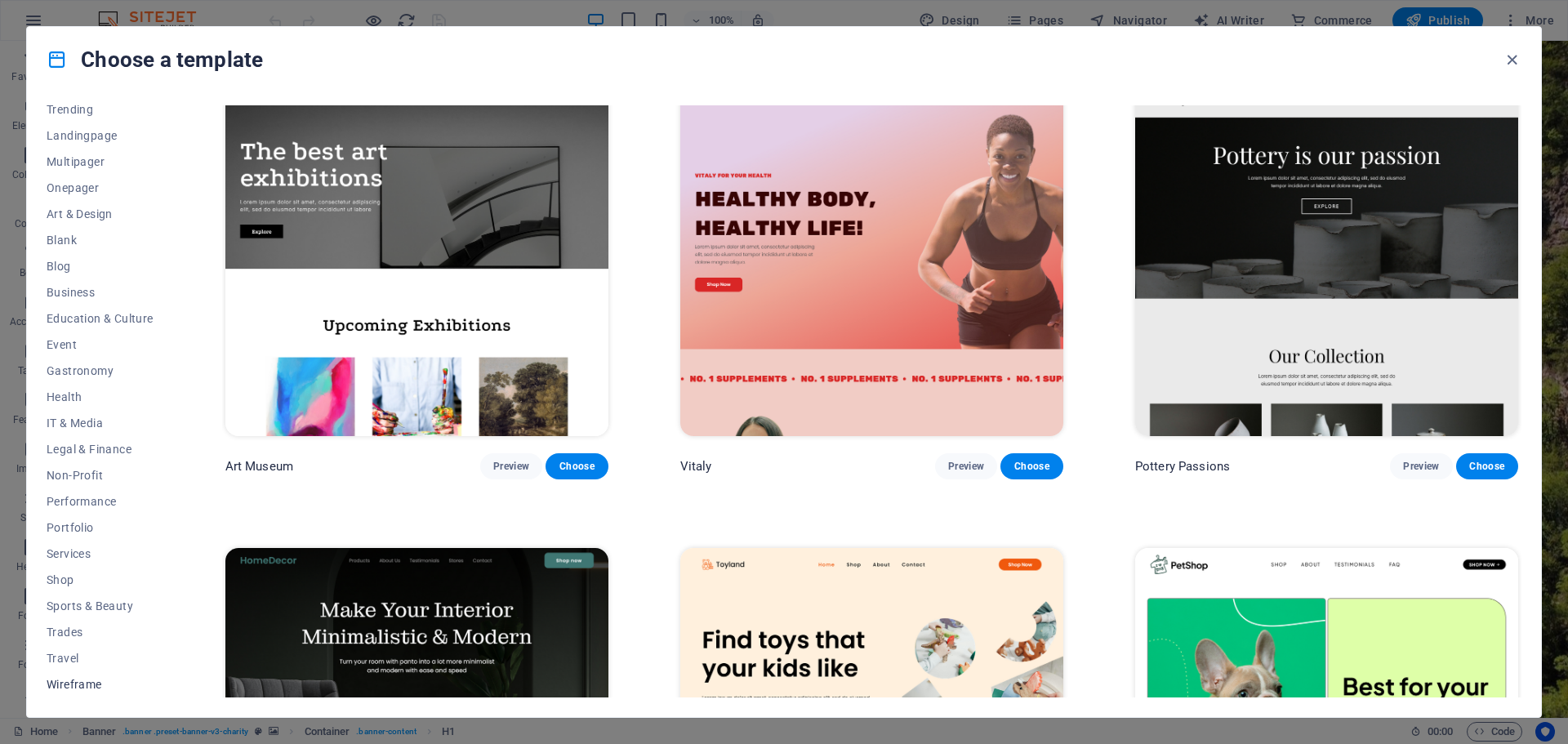 click on "Wireframe" at bounding box center [100, 684] 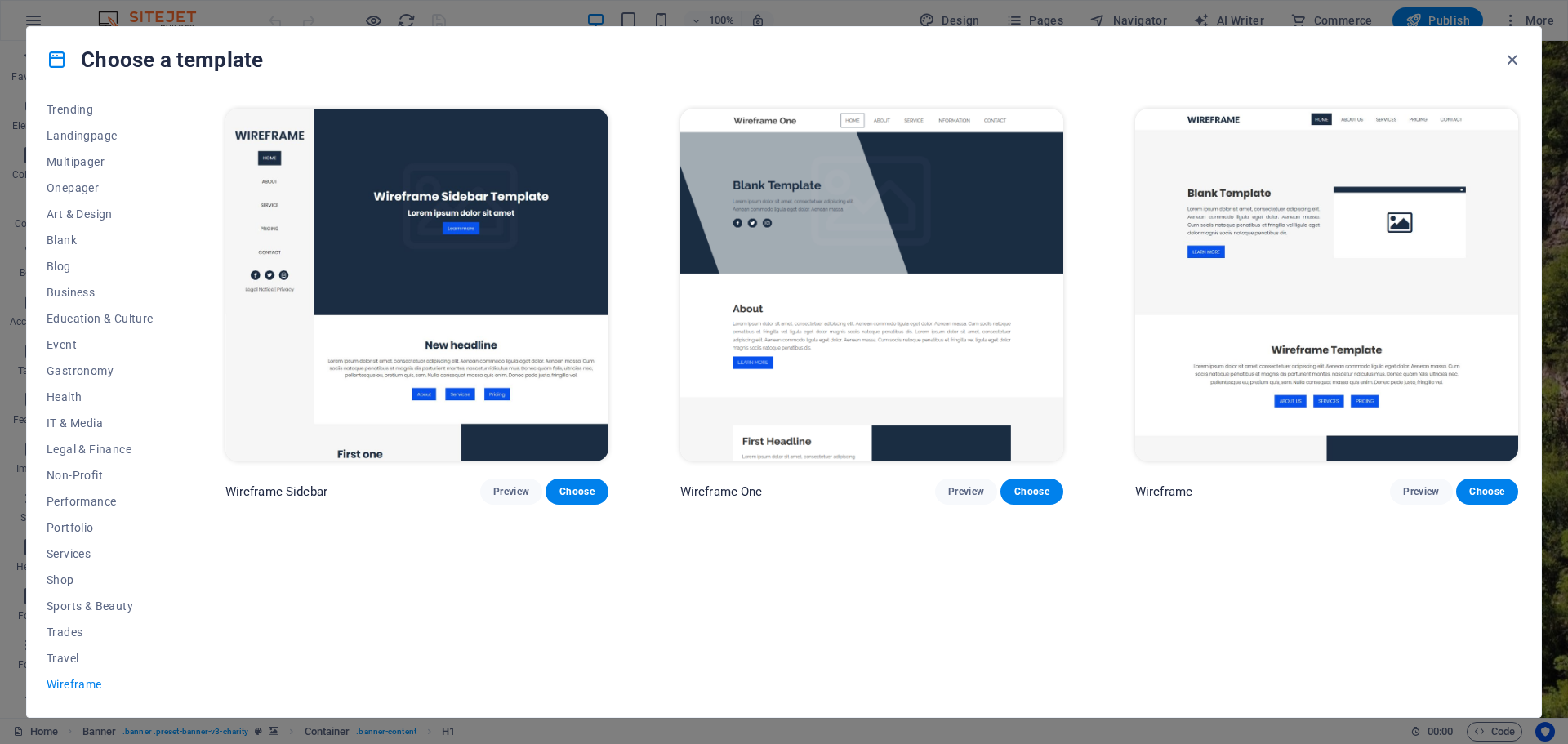 scroll, scrollTop: 0, scrollLeft: 0, axis: both 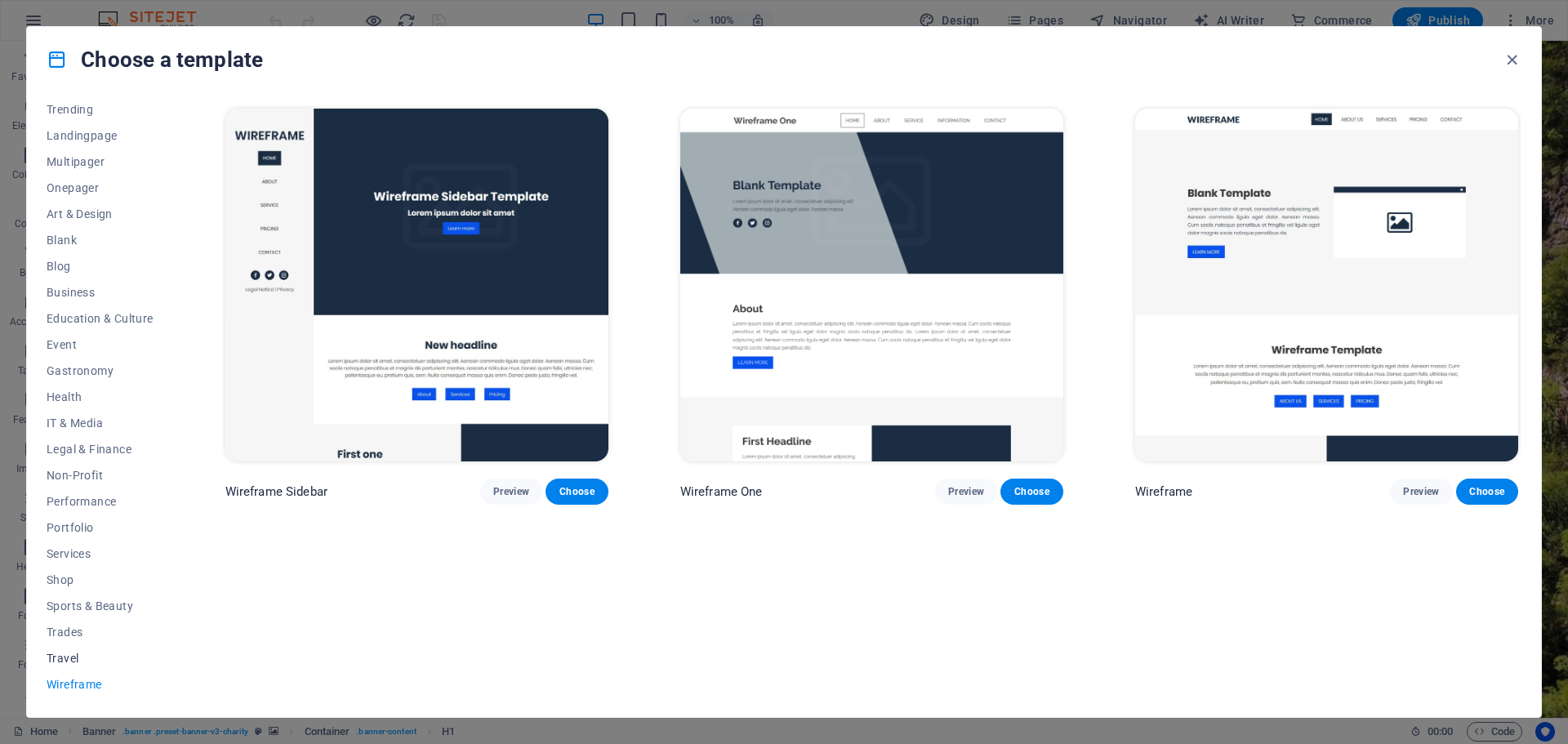 click on "Travel" at bounding box center [100, 658] 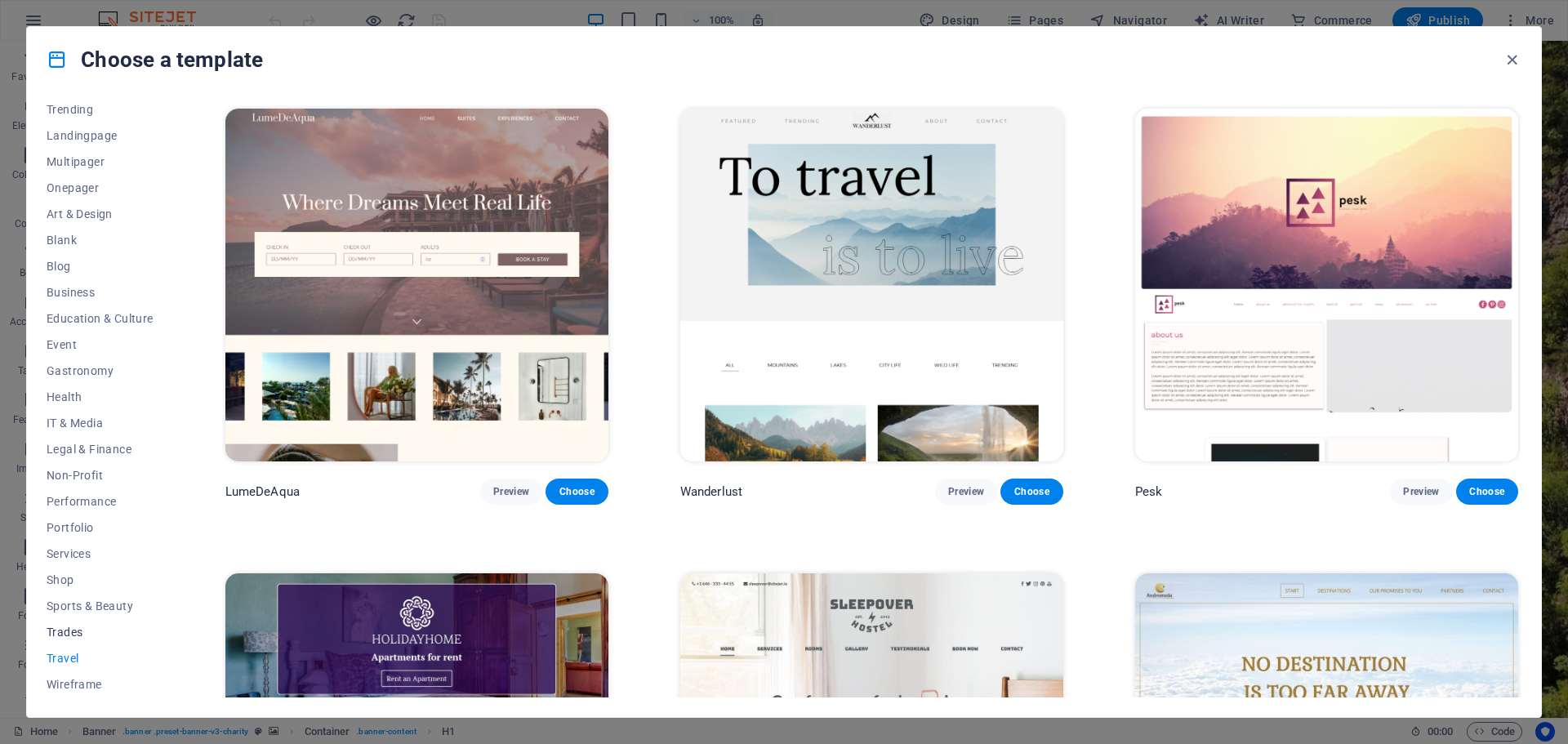click on "Trades" at bounding box center (100, 632) 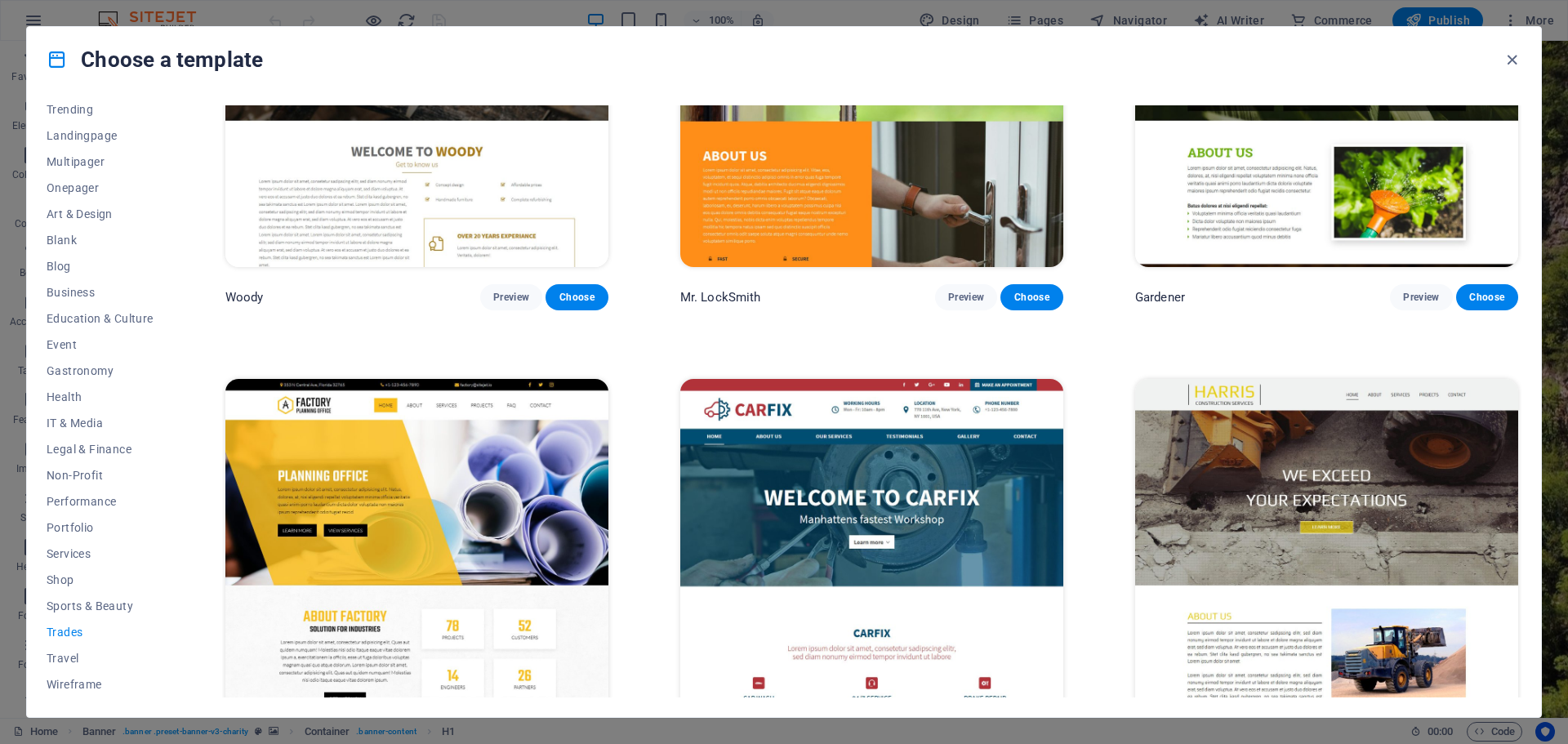 scroll, scrollTop: 732, scrollLeft: 0, axis: vertical 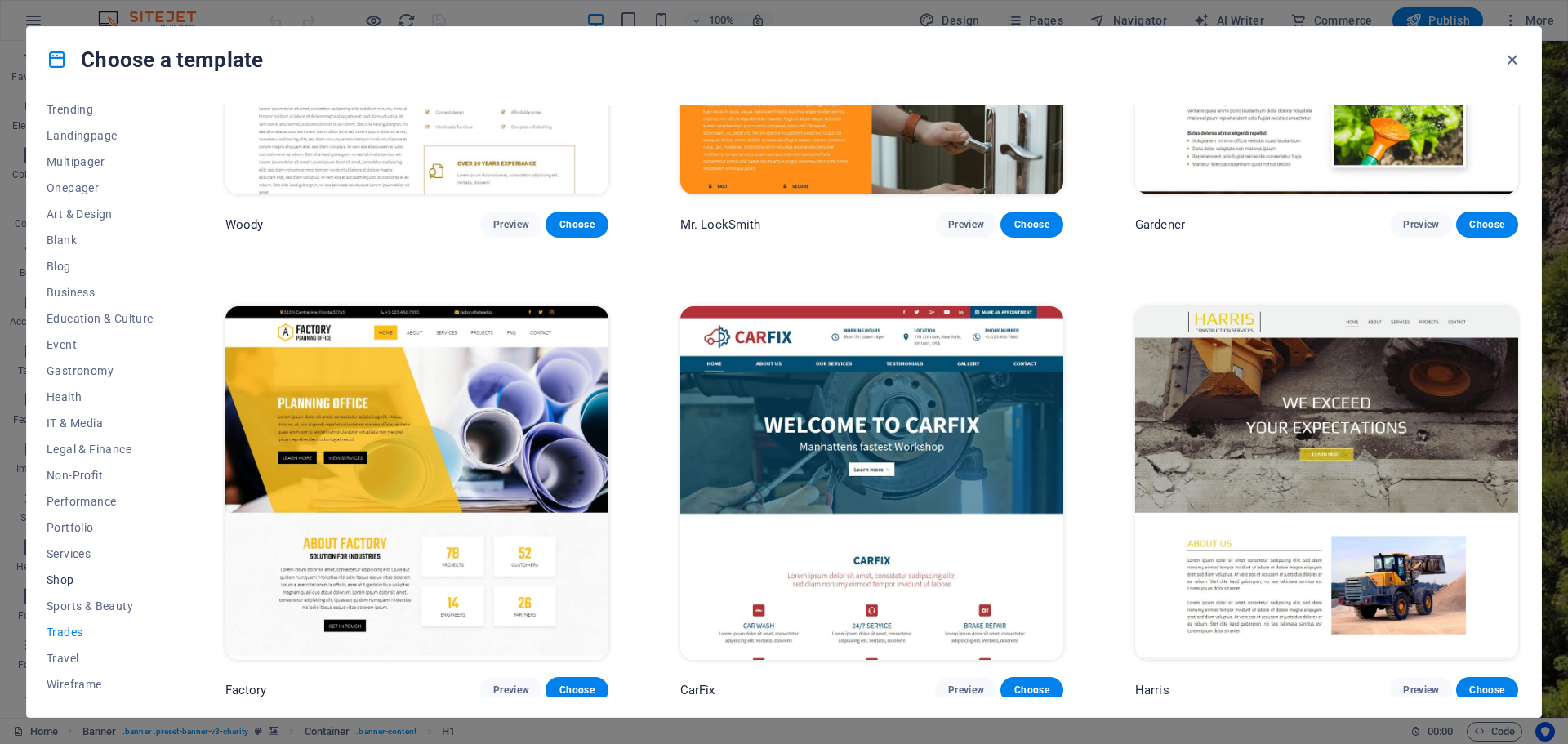 click on "Shop" at bounding box center [100, 580] 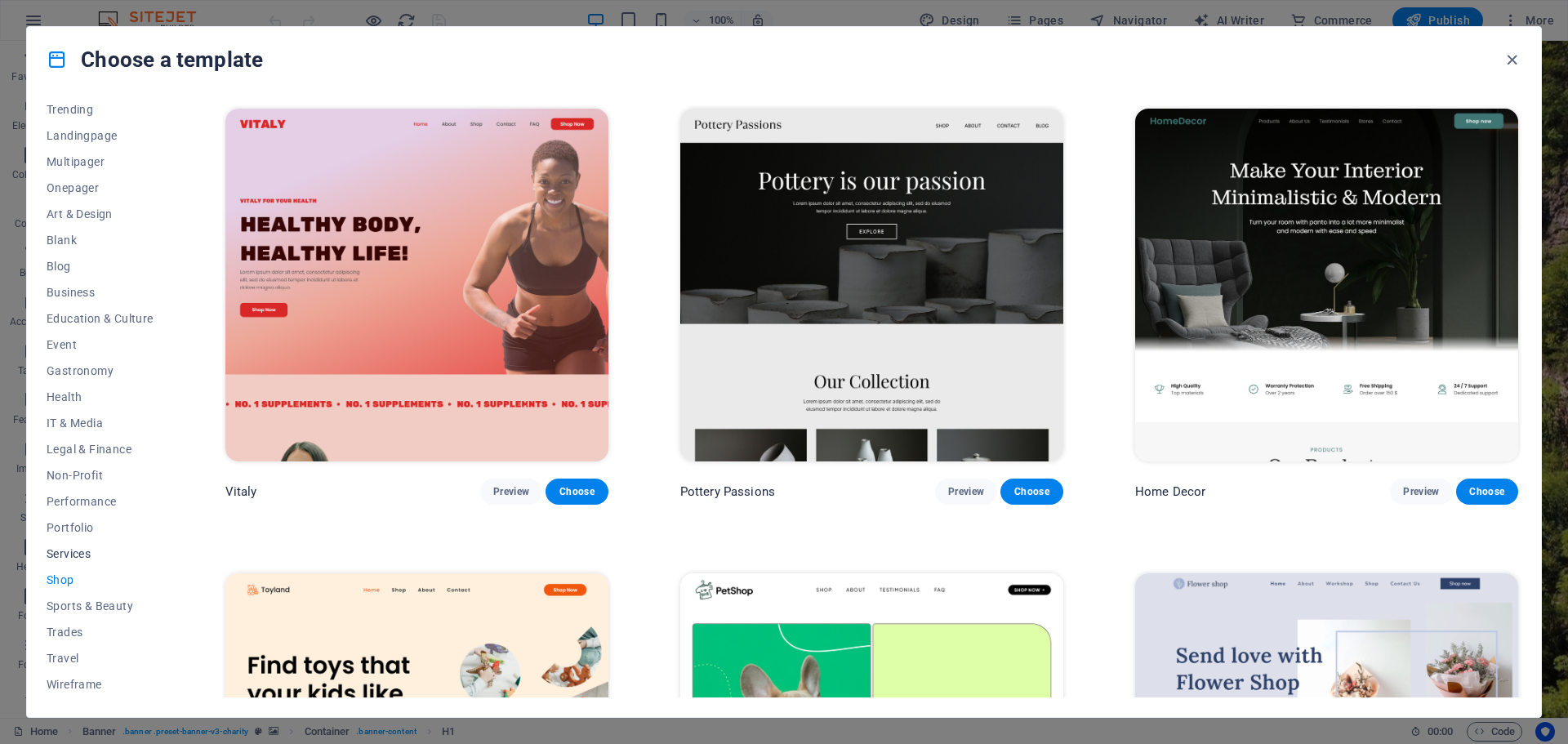 click on "Services" at bounding box center [100, 554] 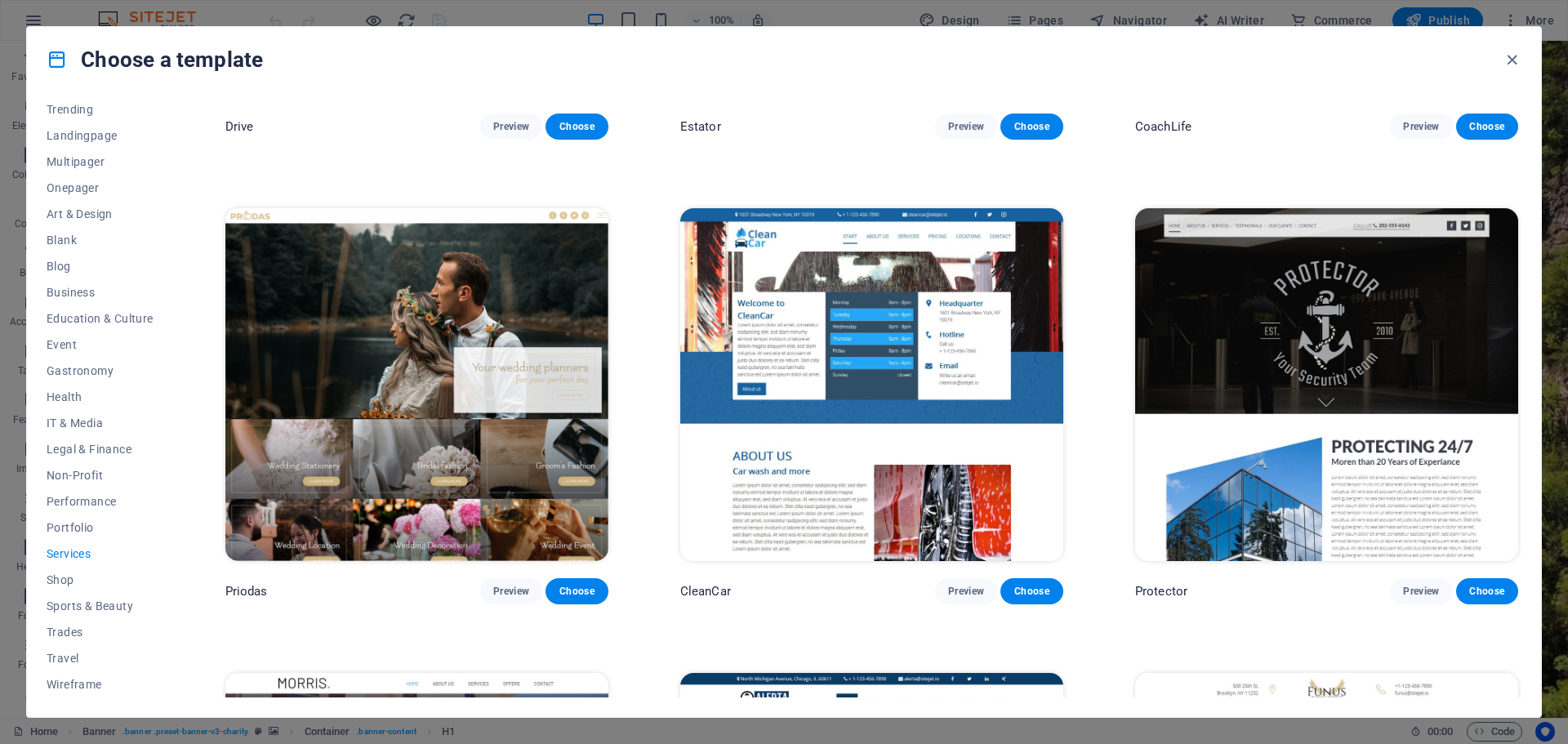 scroll, scrollTop: 1307, scrollLeft: 0, axis: vertical 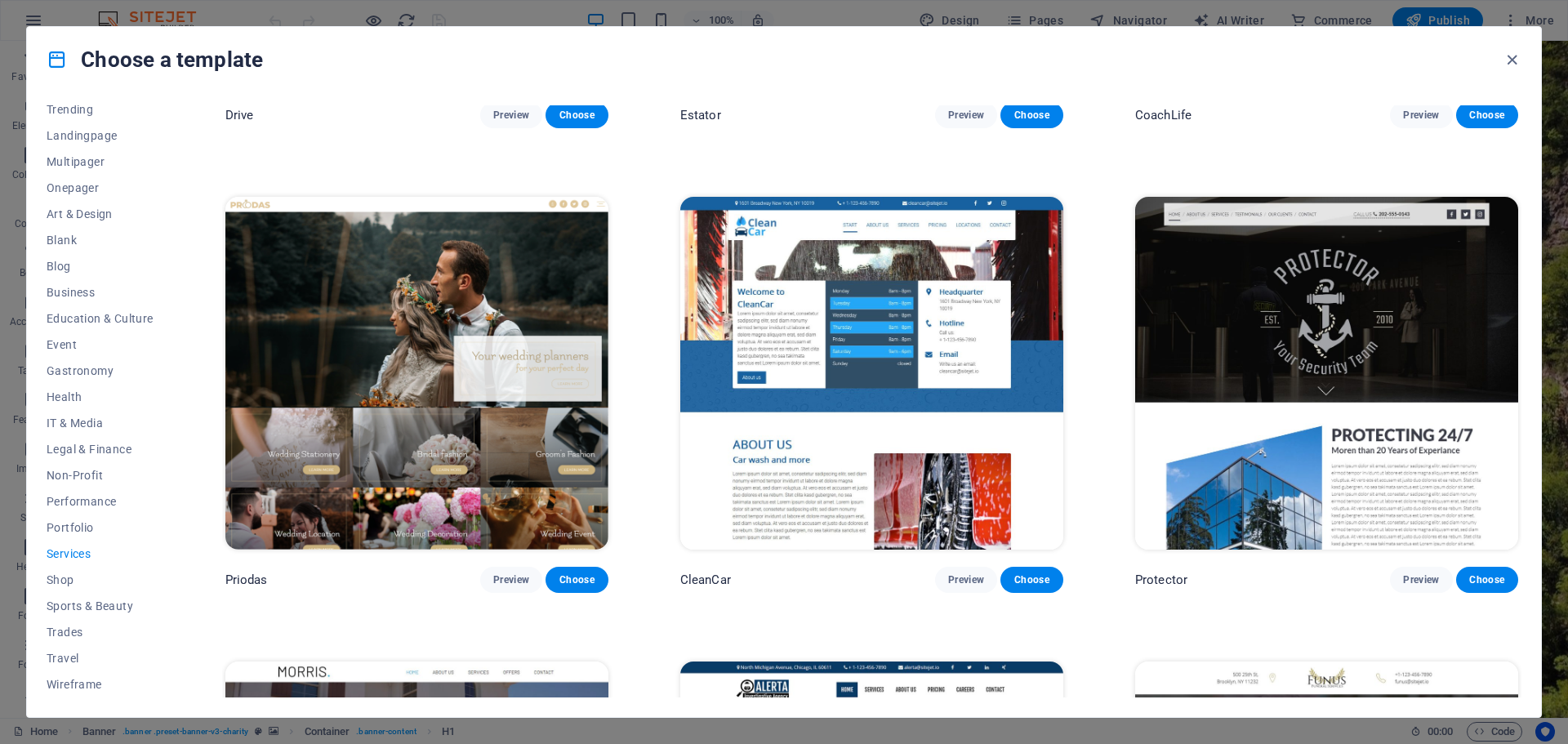 click at bounding box center (871, 373) 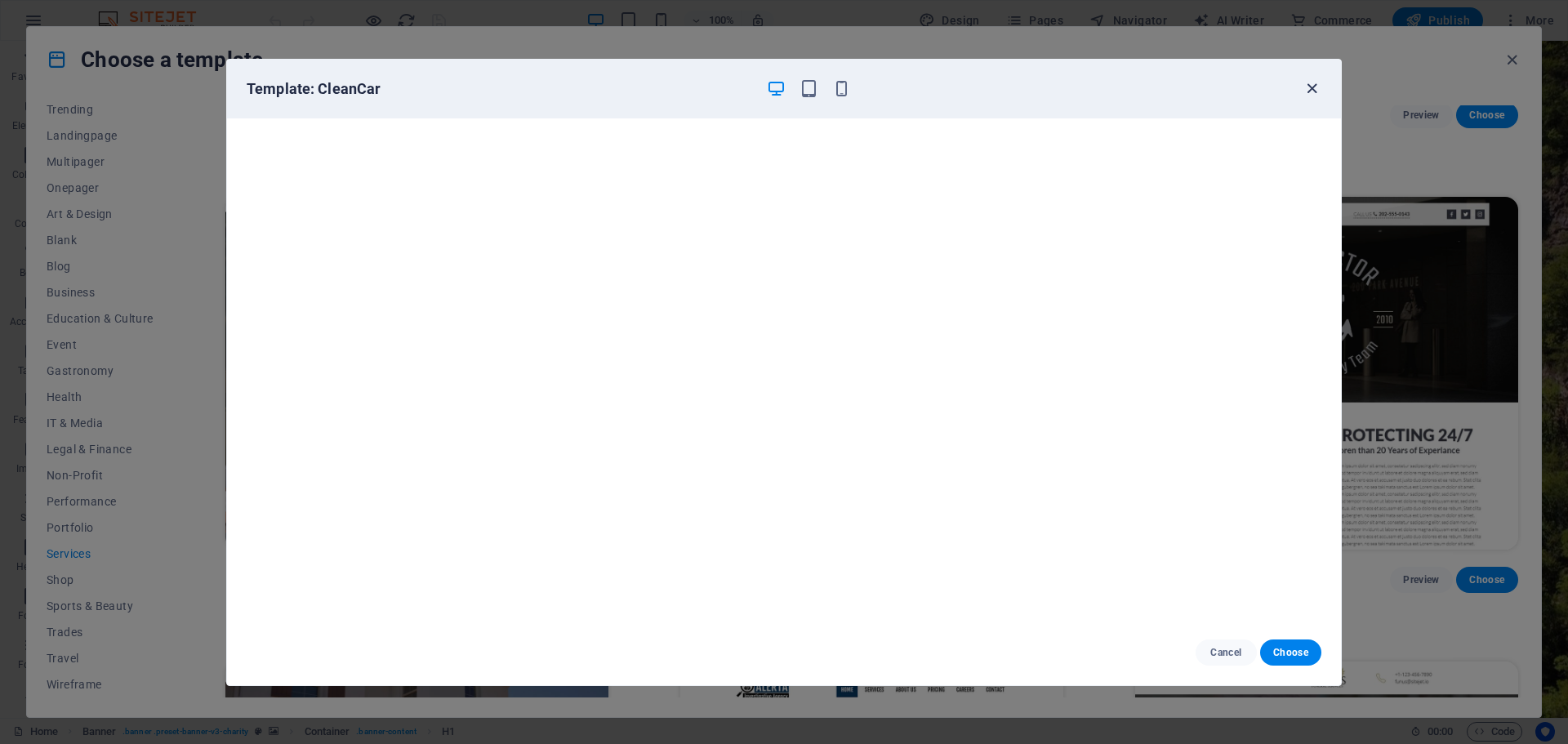 click at bounding box center [1312, 88] 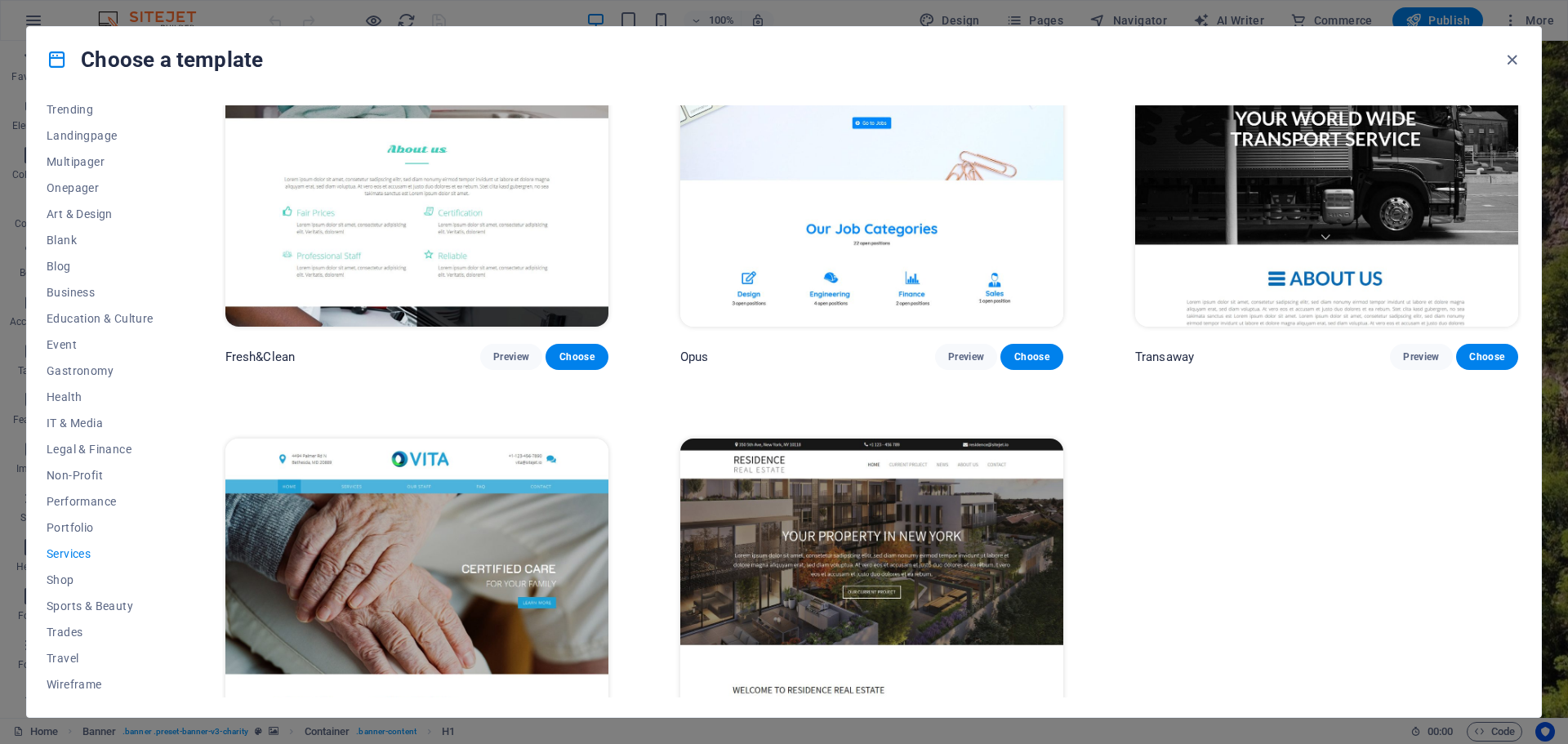 scroll, scrollTop: 2450, scrollLeft: 0, axis: vertical 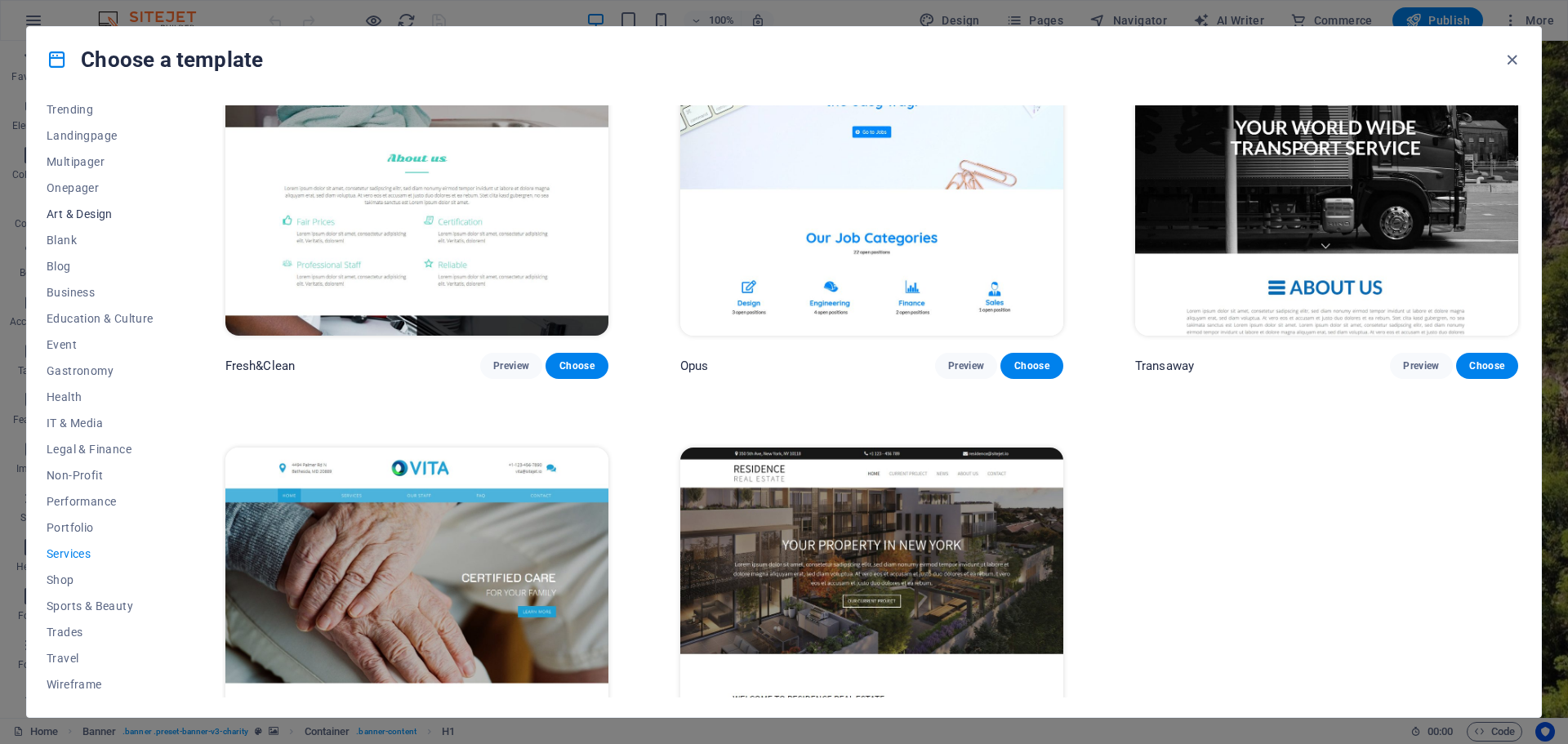 click on "Art & Design" at bounding box center [100, 214] 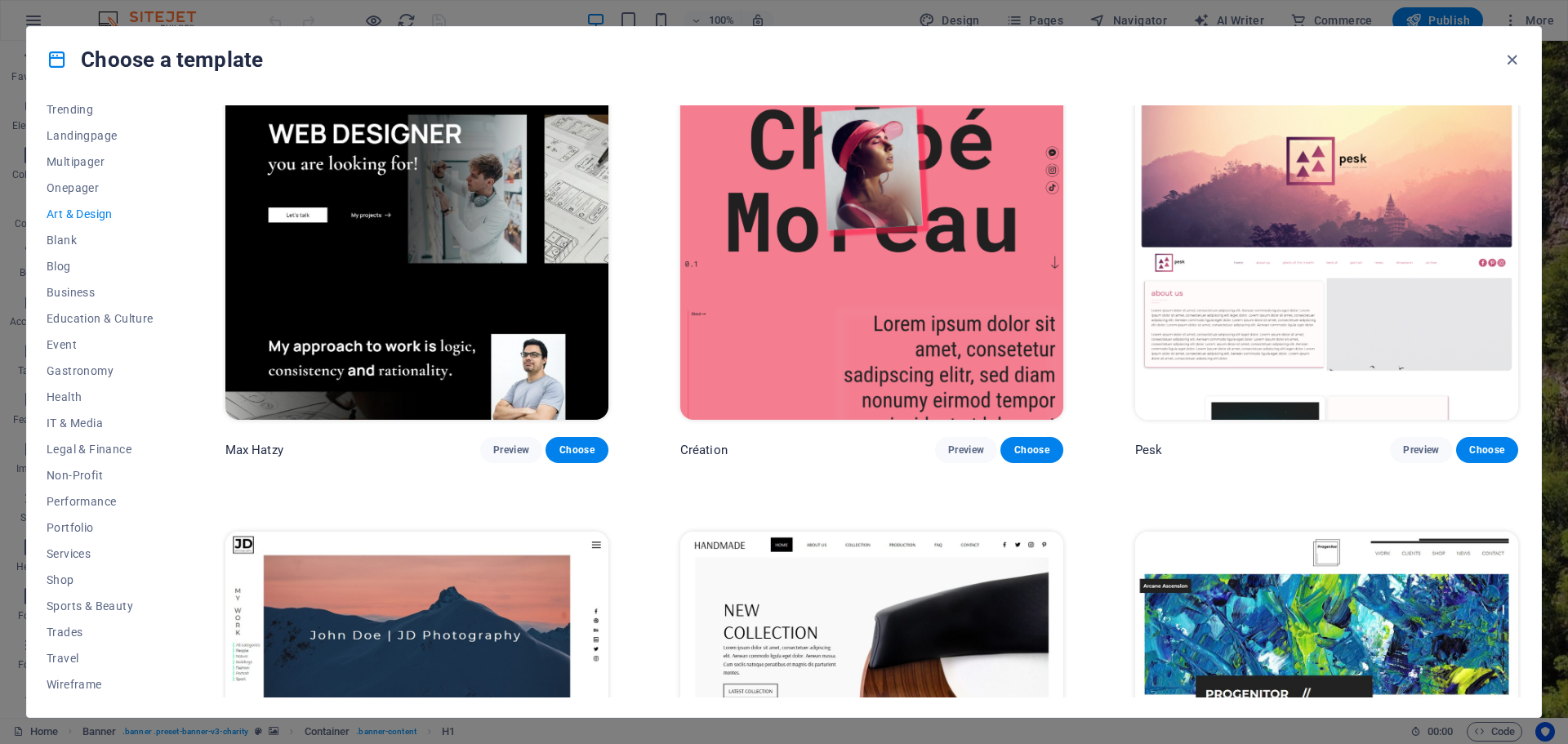scroll, scrollTop: 0, scrollLeft: 0, axis: both 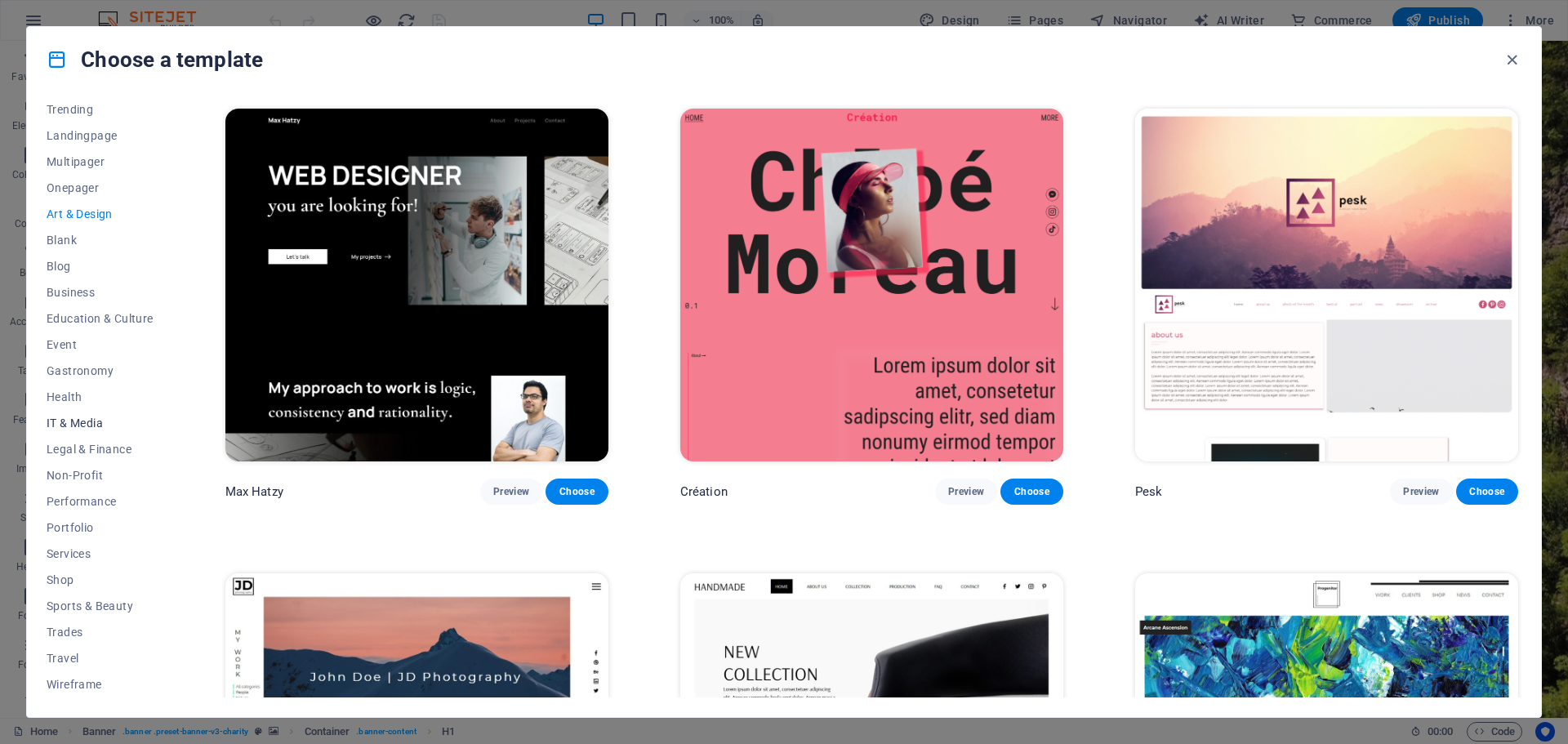click on "IT & Media" at bounding box center (100, 423) 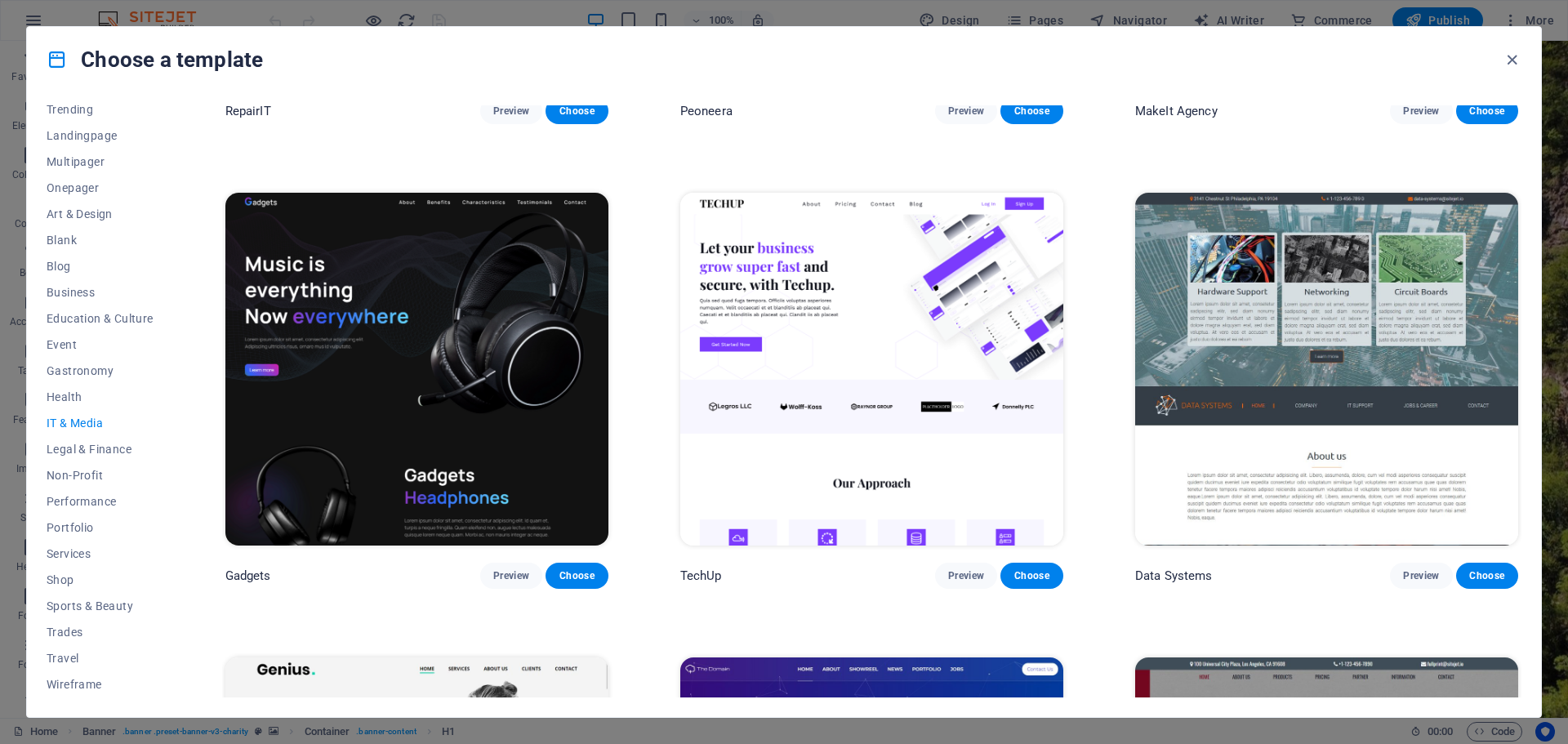 scroll, scrollTop: 296, scrollLeft: 0, axis: vertical 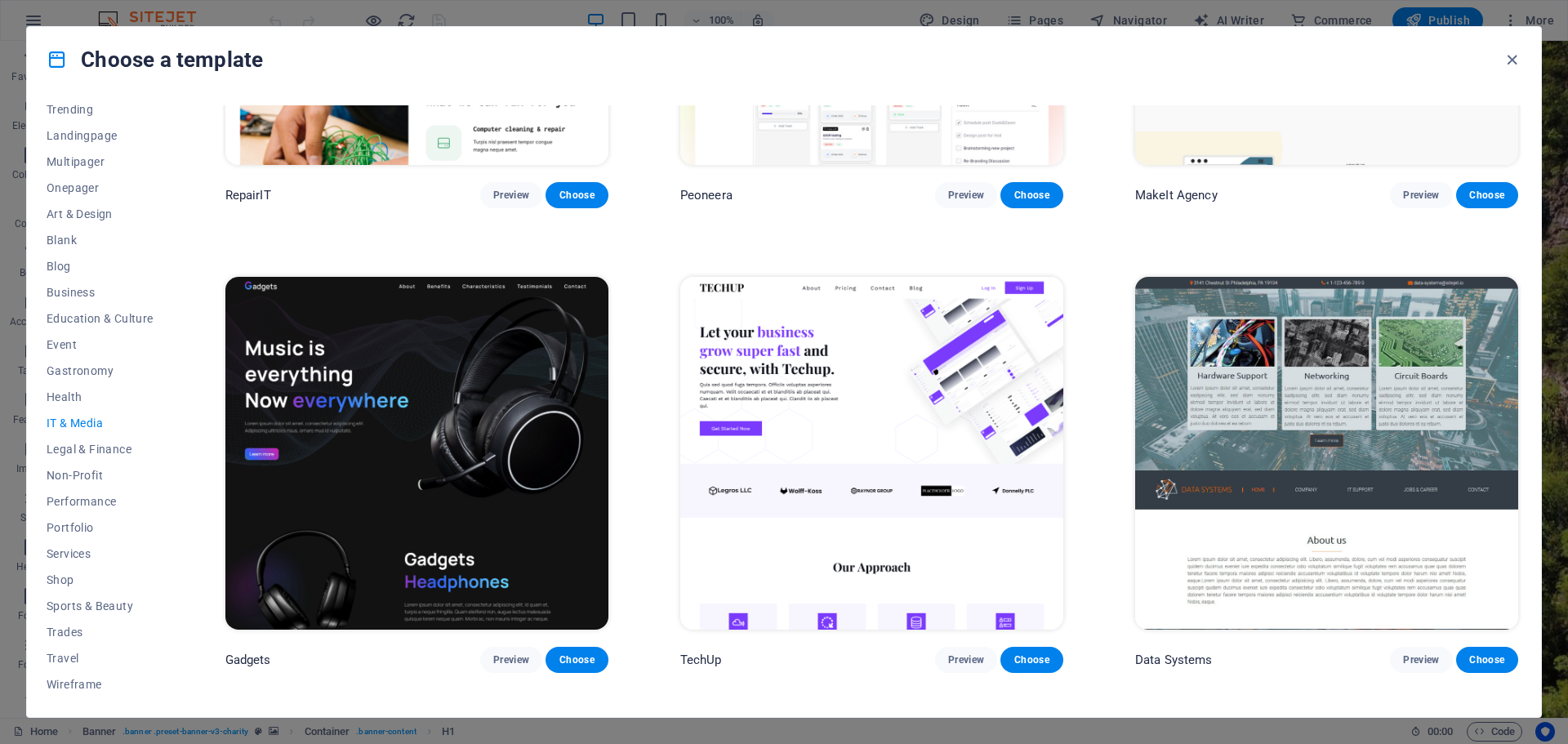 click at bounding box center (1326, 453) 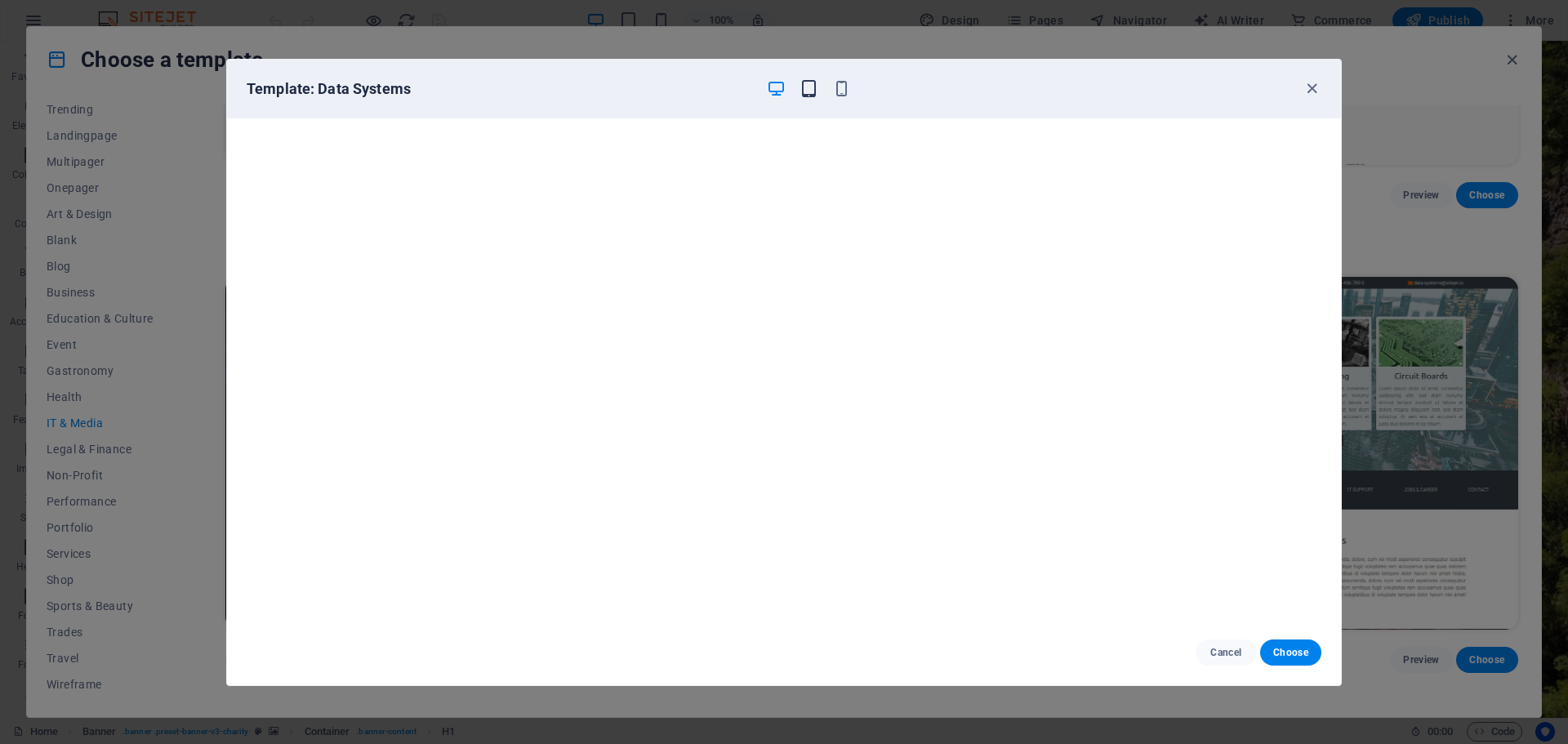 click at bounding box center [808, 88] 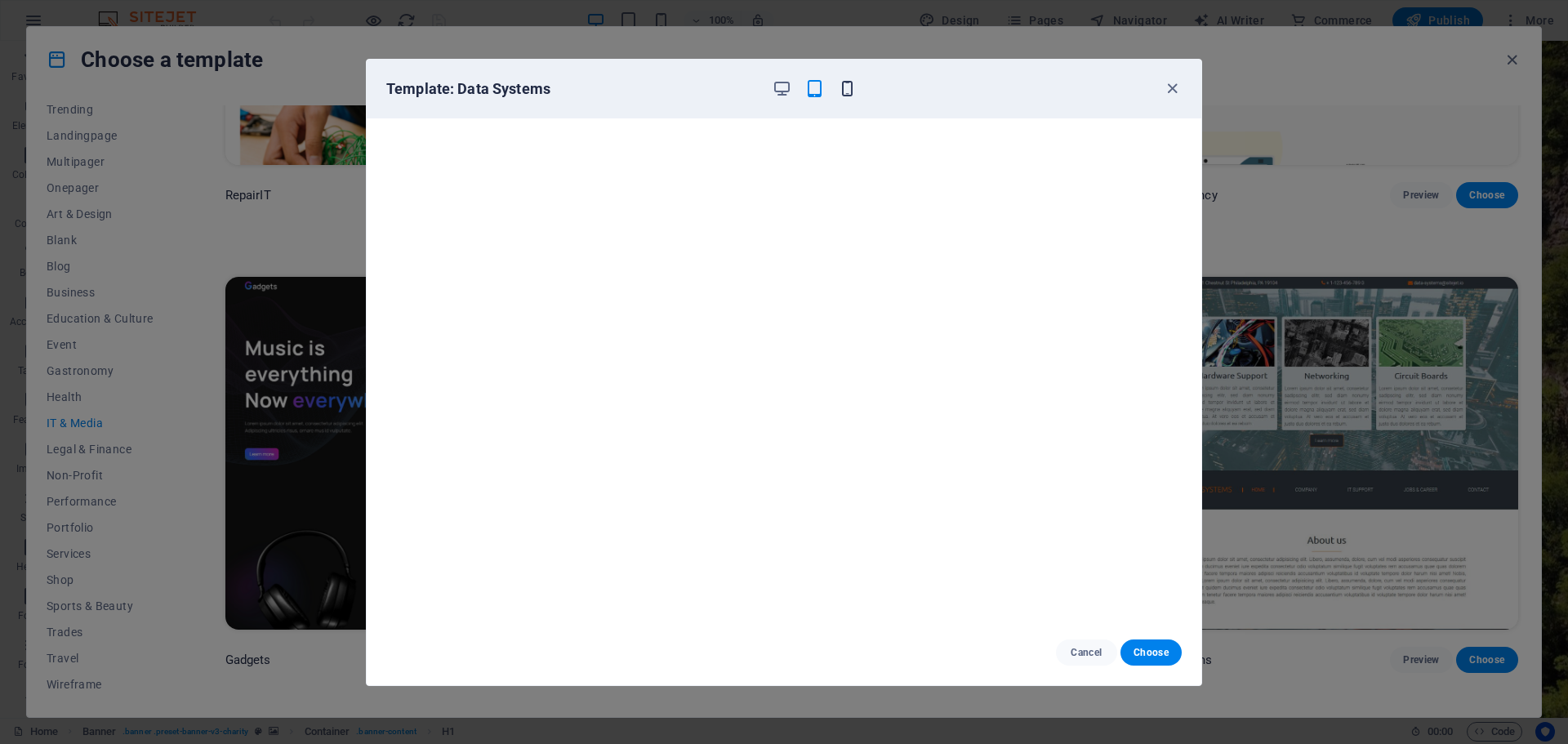 click at bounding box center [847, 88] 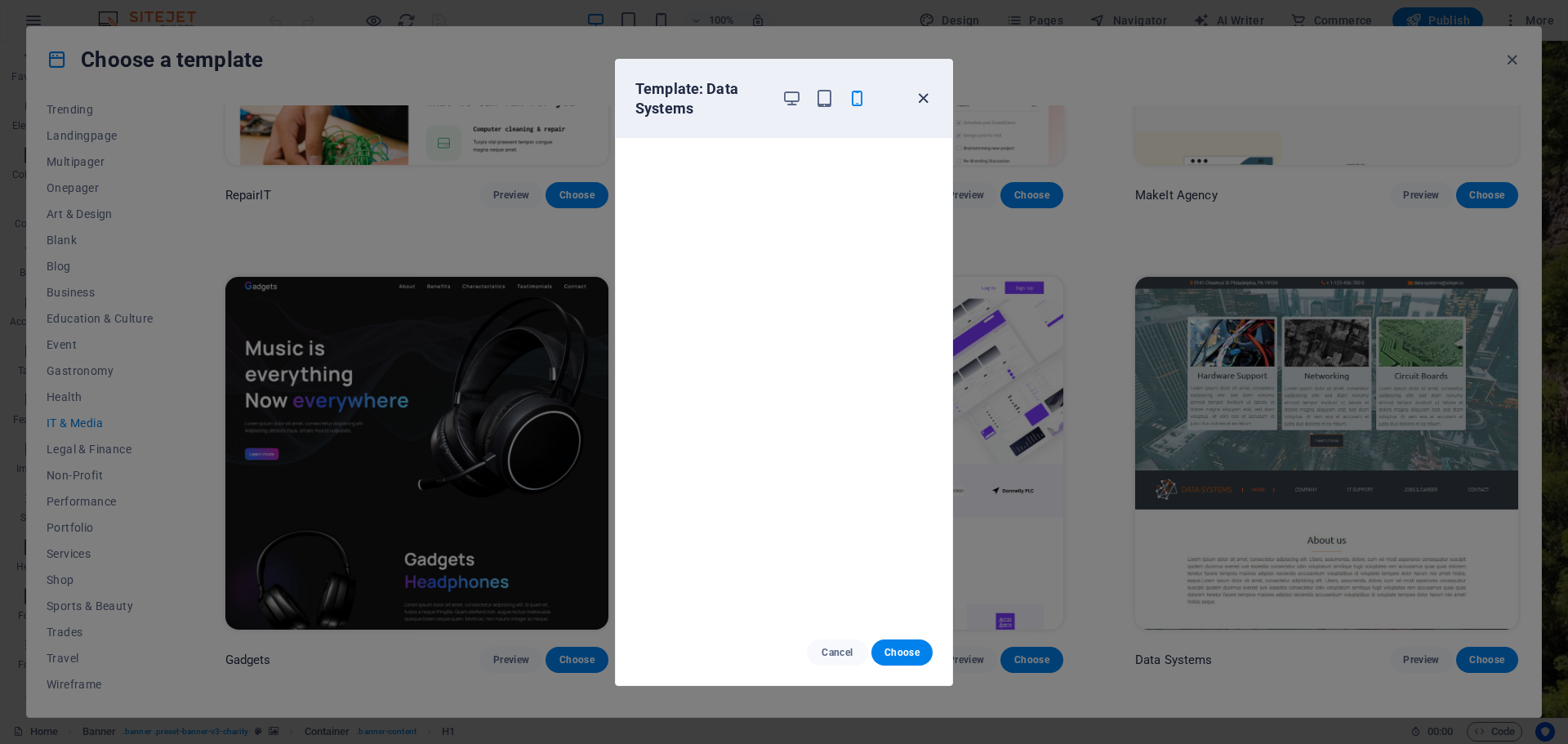click at bounding box center (923, 98) 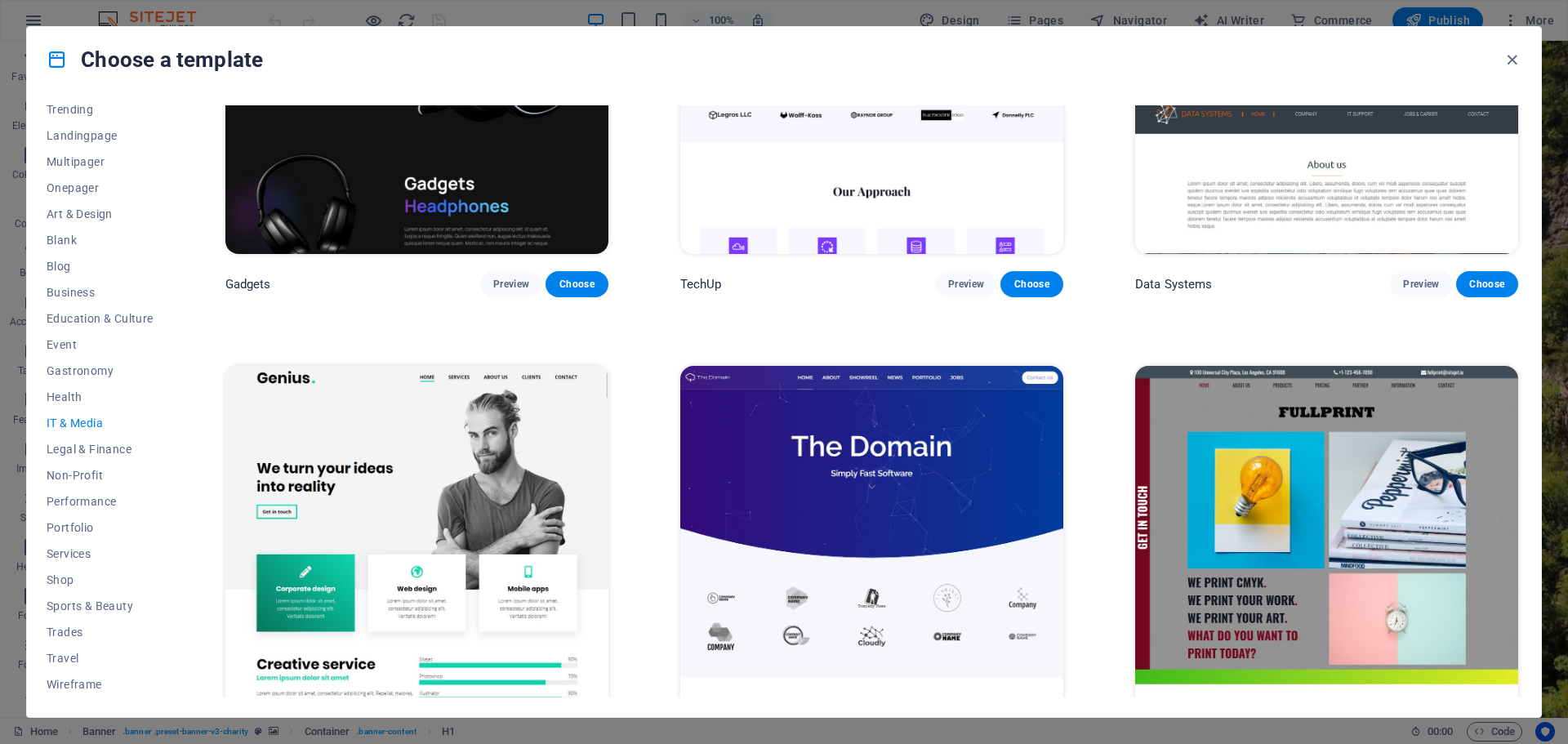 scroll, scrollTop: 705, scrollLeft: 0, axis: vertical 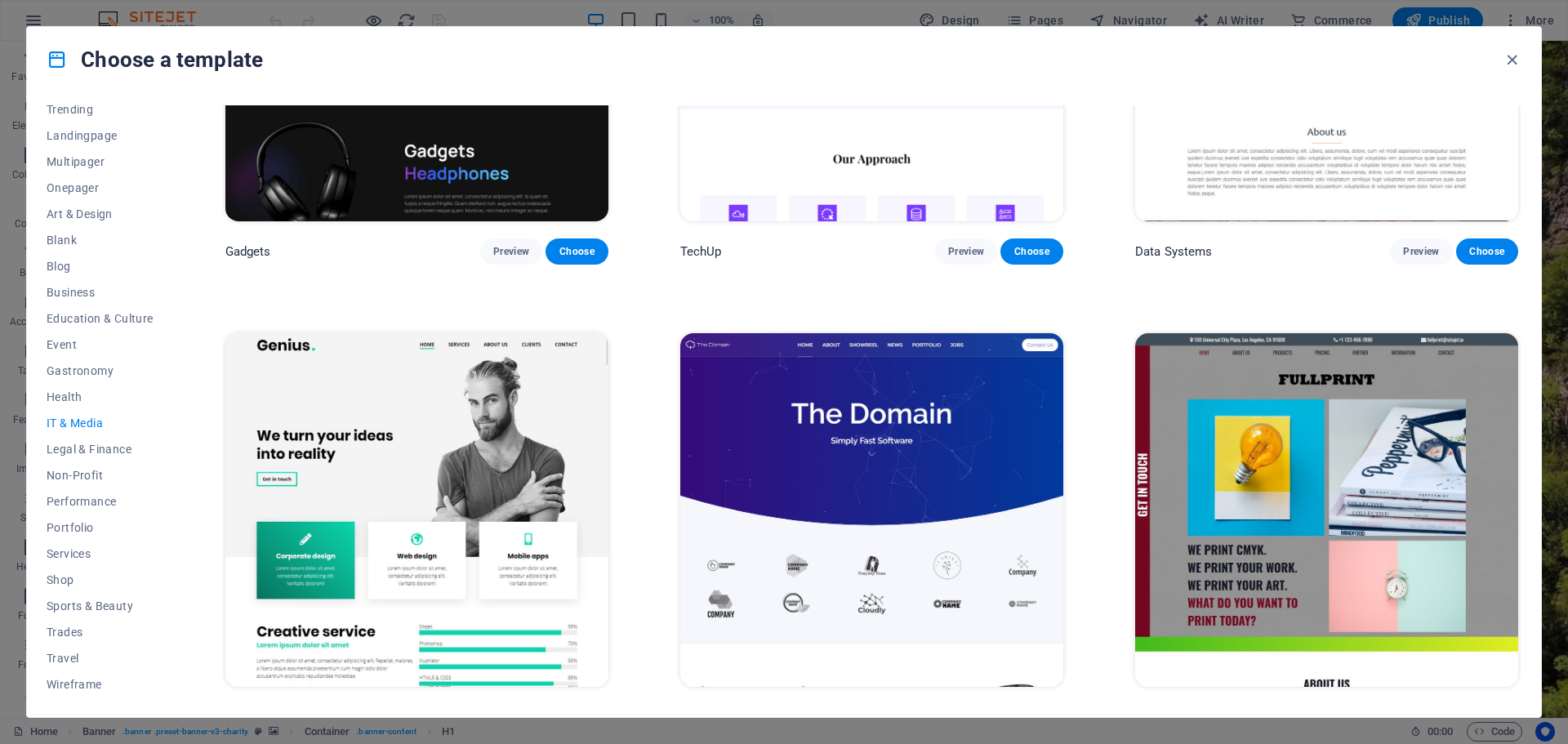 click at bounding box center (871, 510) 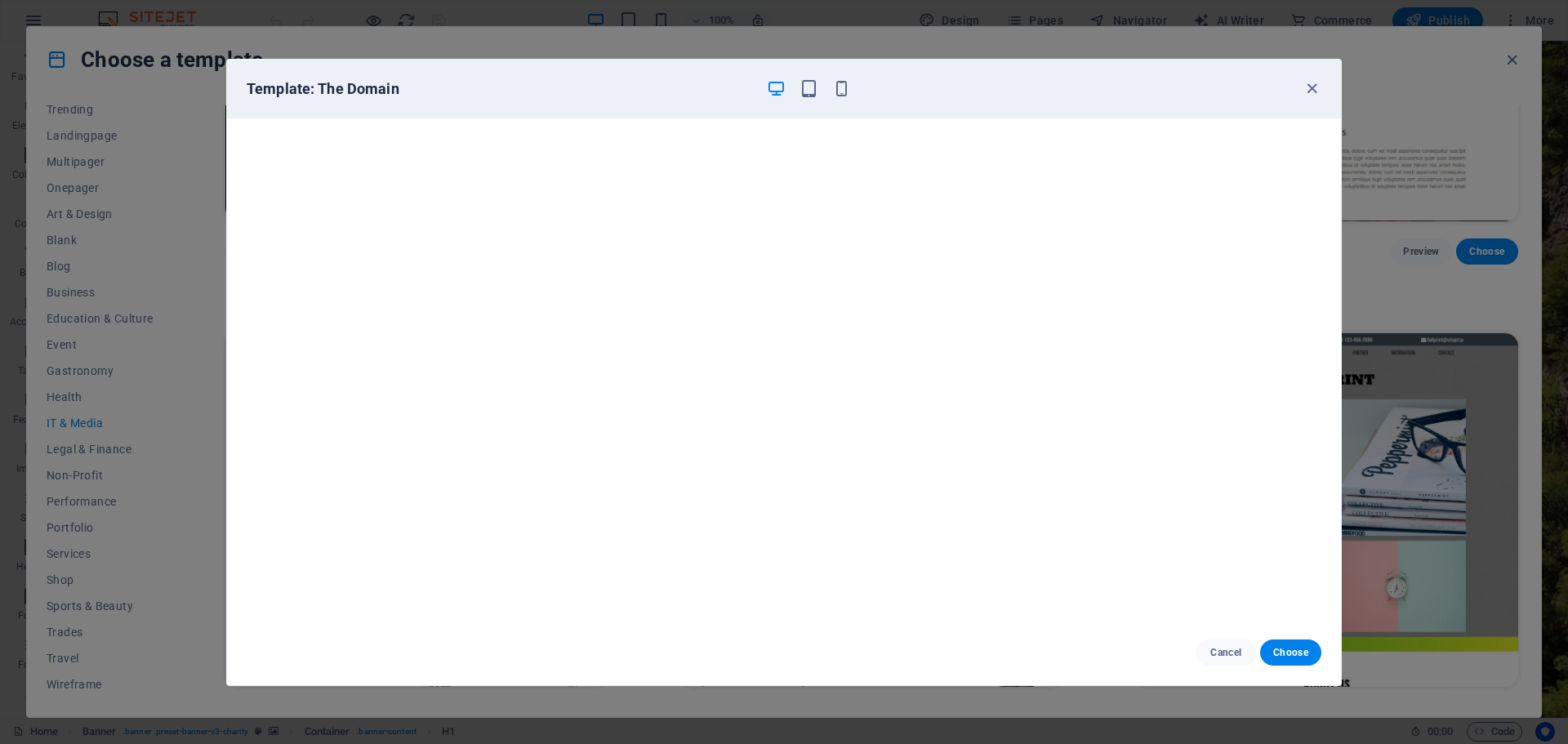 click at bounding box center (776, 88) 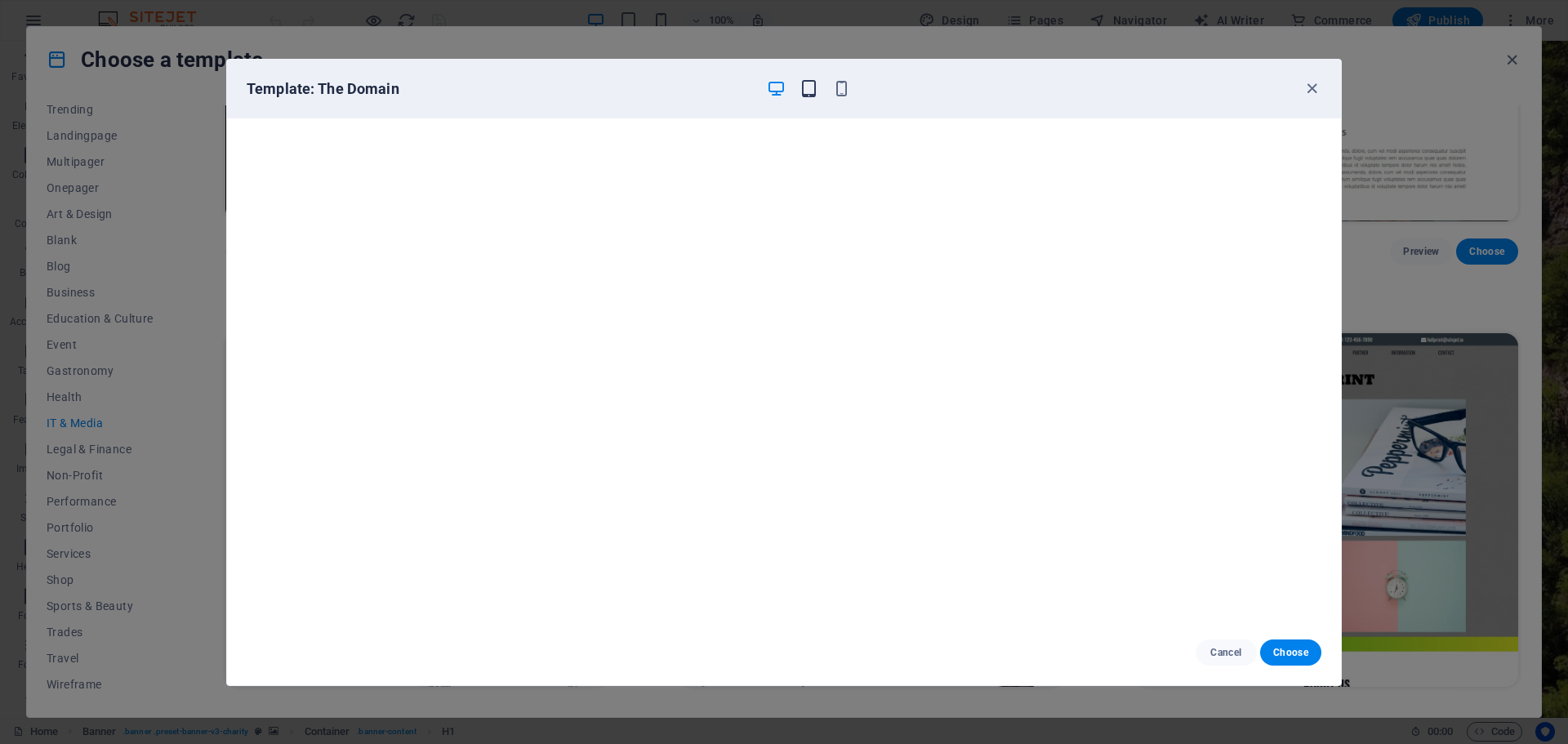 click at bounding box center (808, 88) 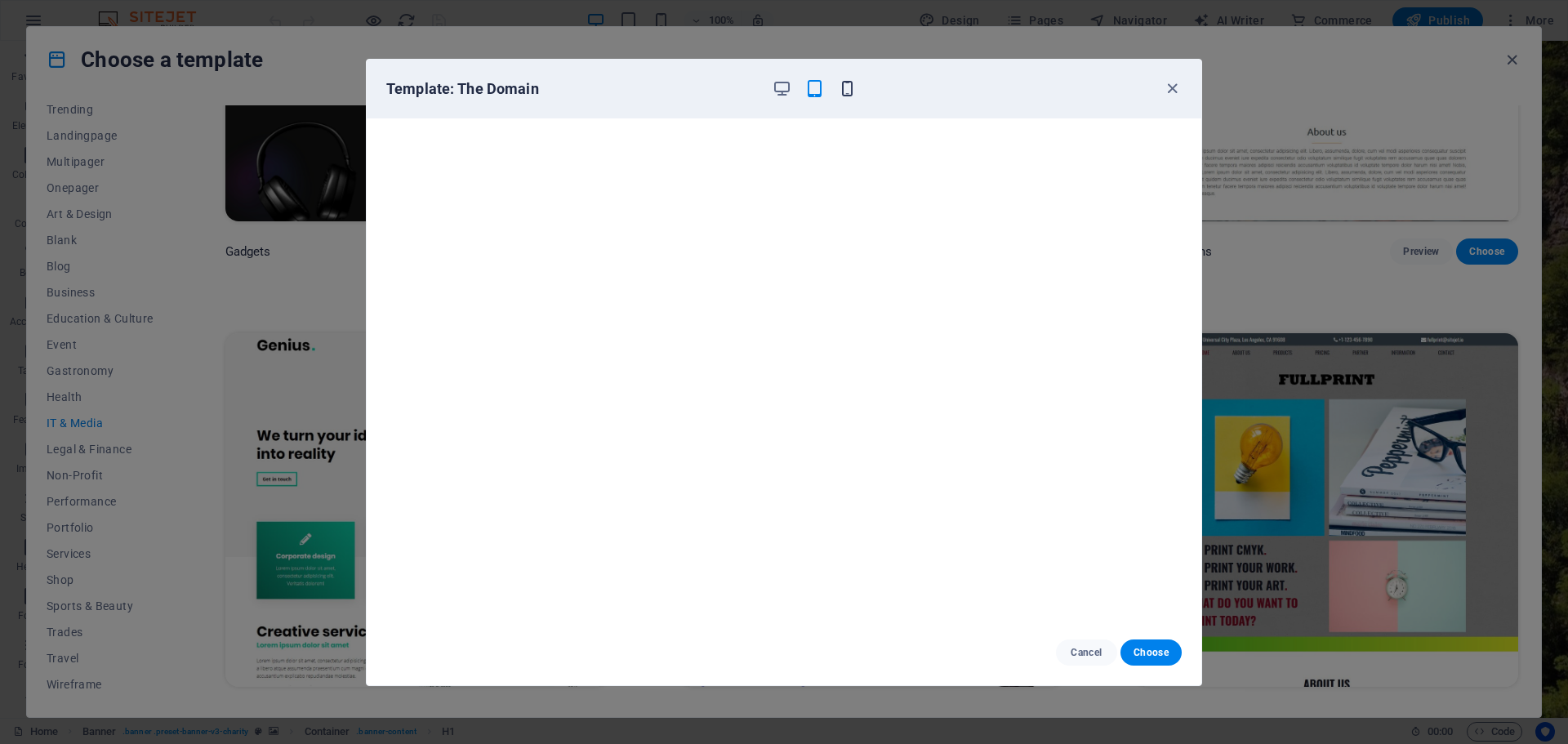 click at bounding box center [847, 88] 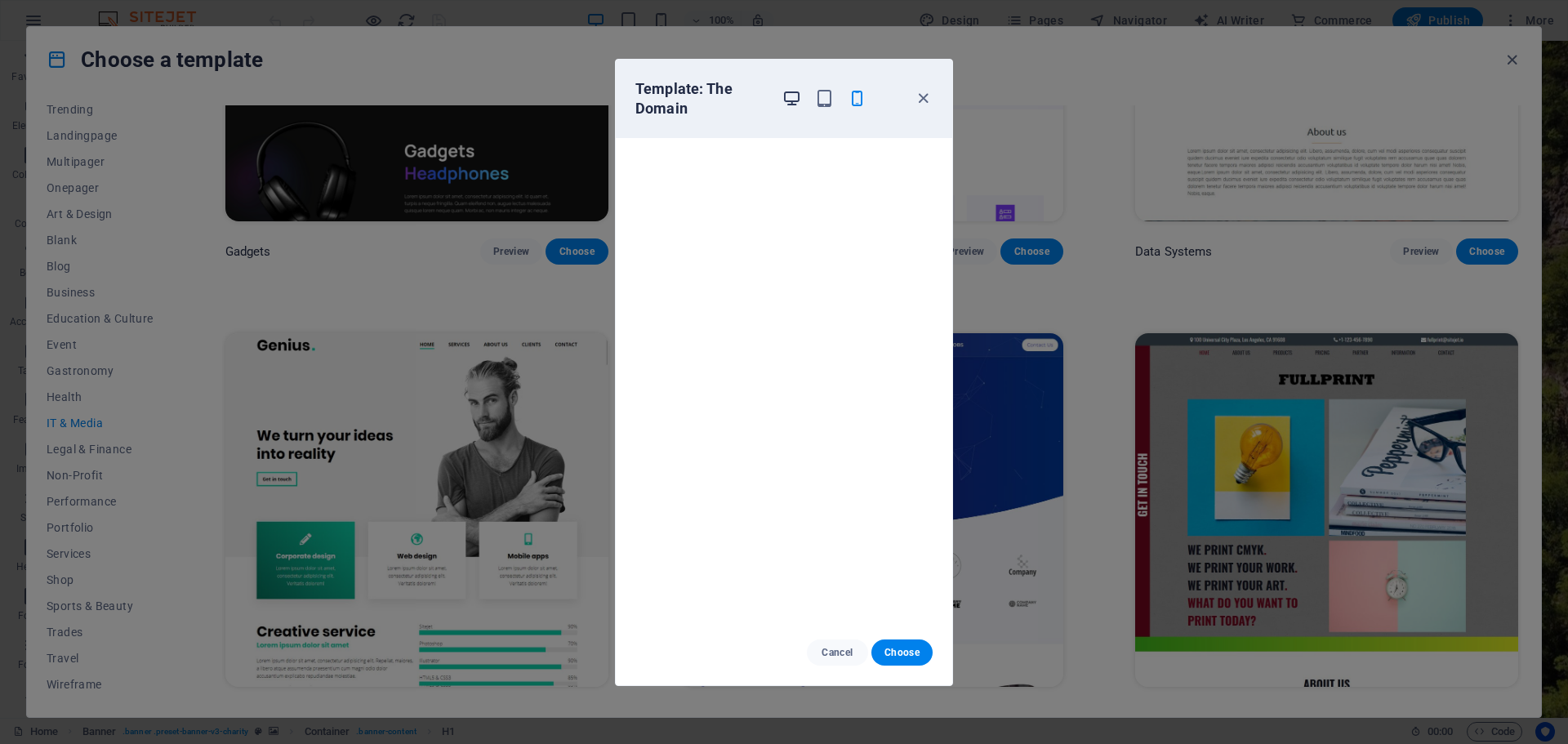 click at bounding box center [791, 98] 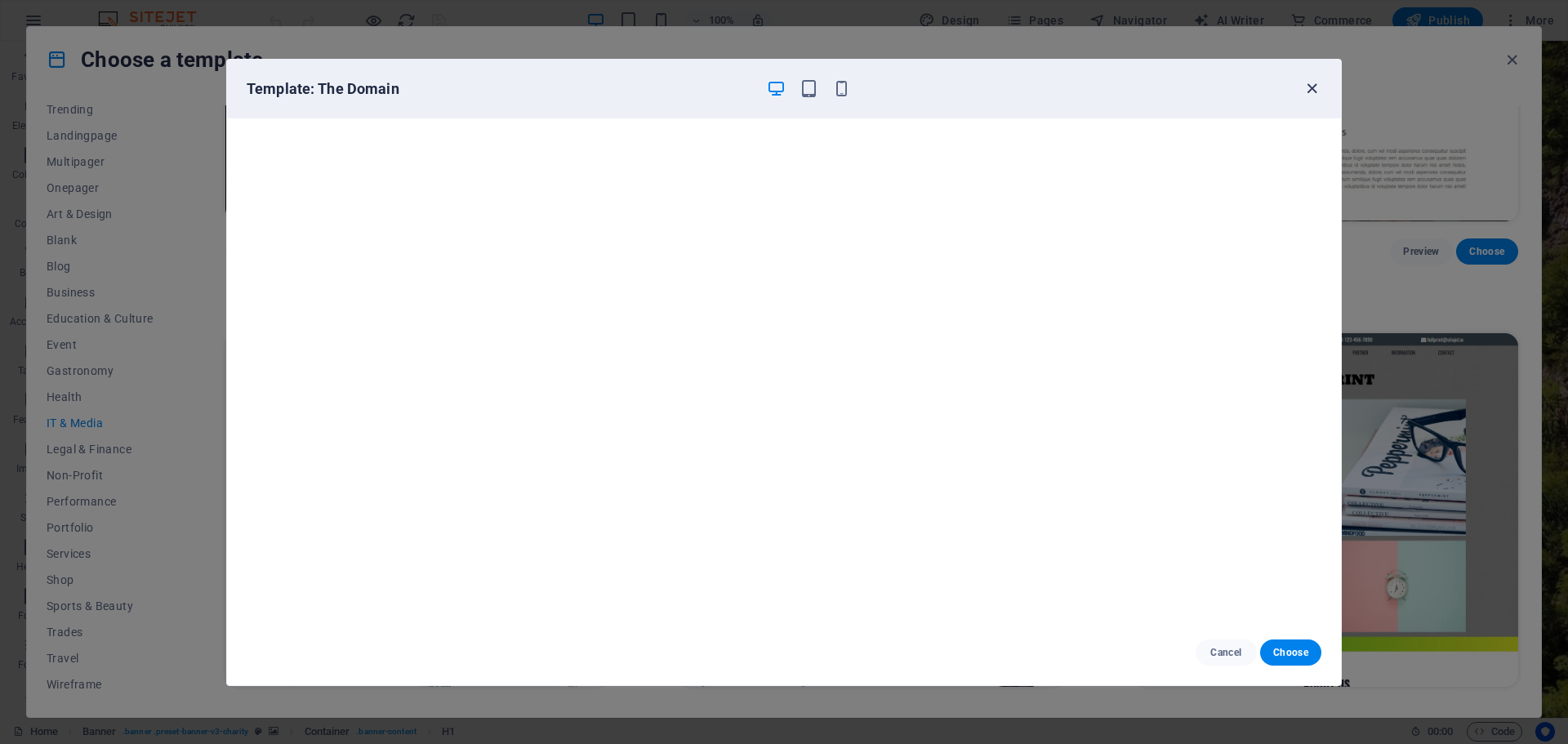 click at bounding box center [1312, 88] 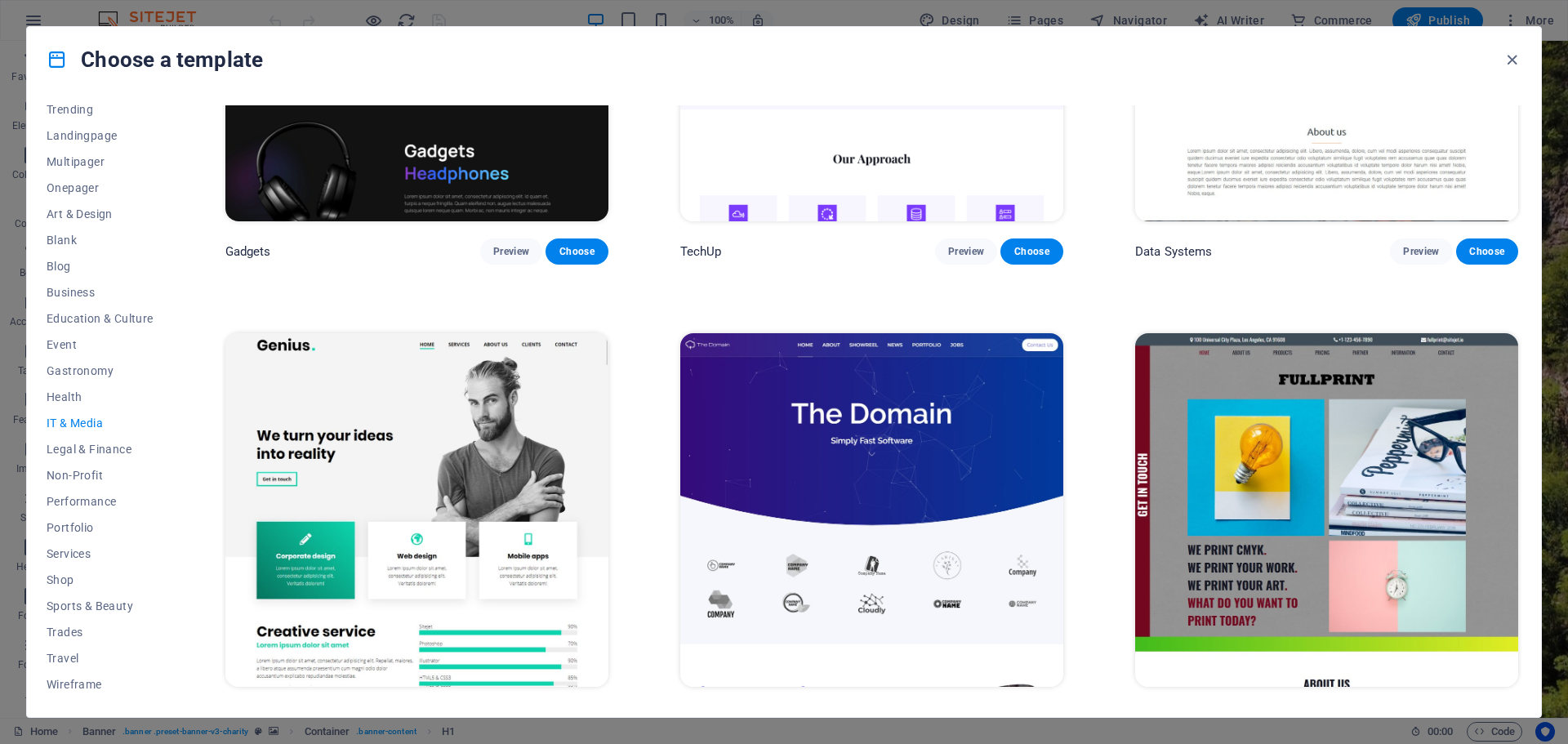 click at bounding box center [871, 510] 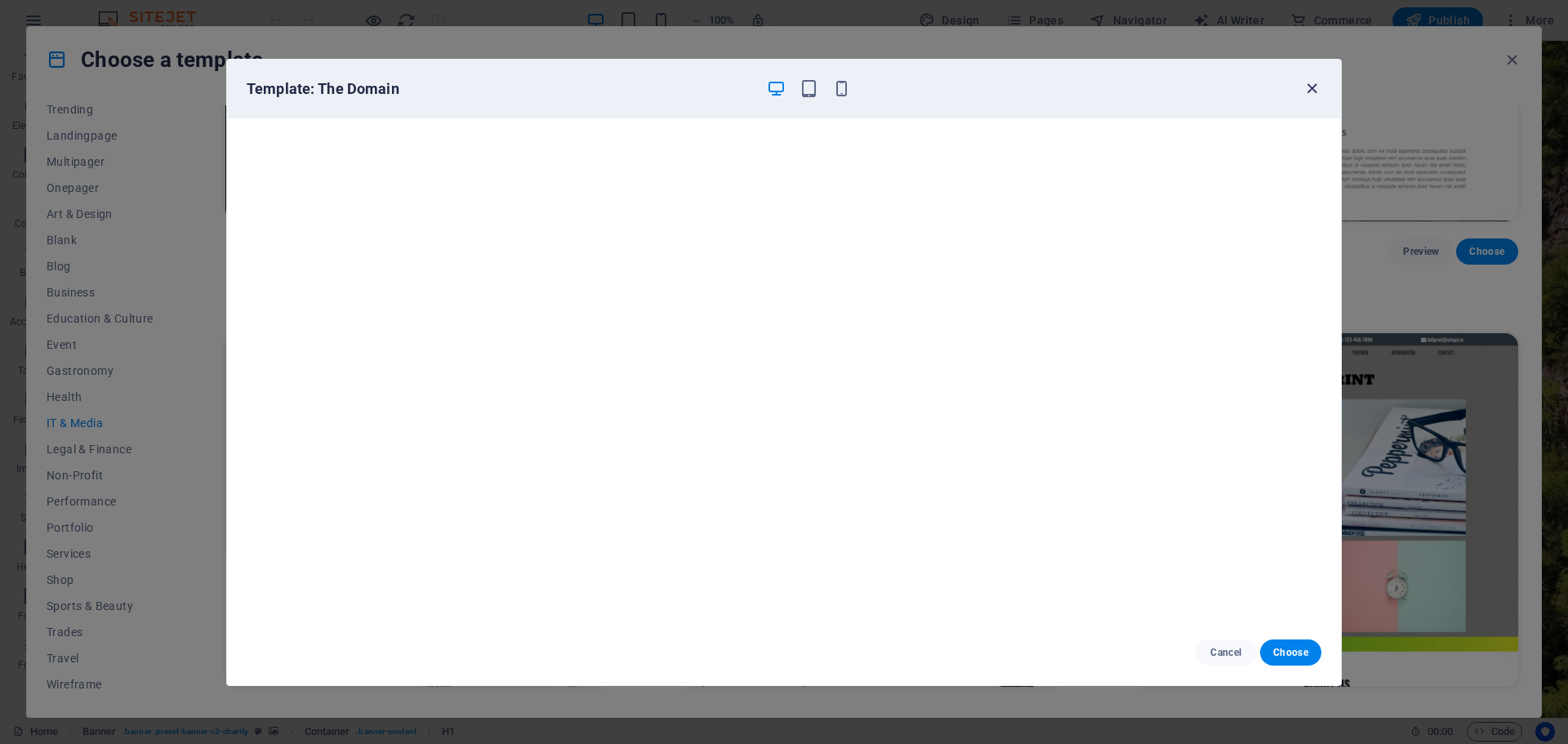 click at bounding box center [1312, 88] 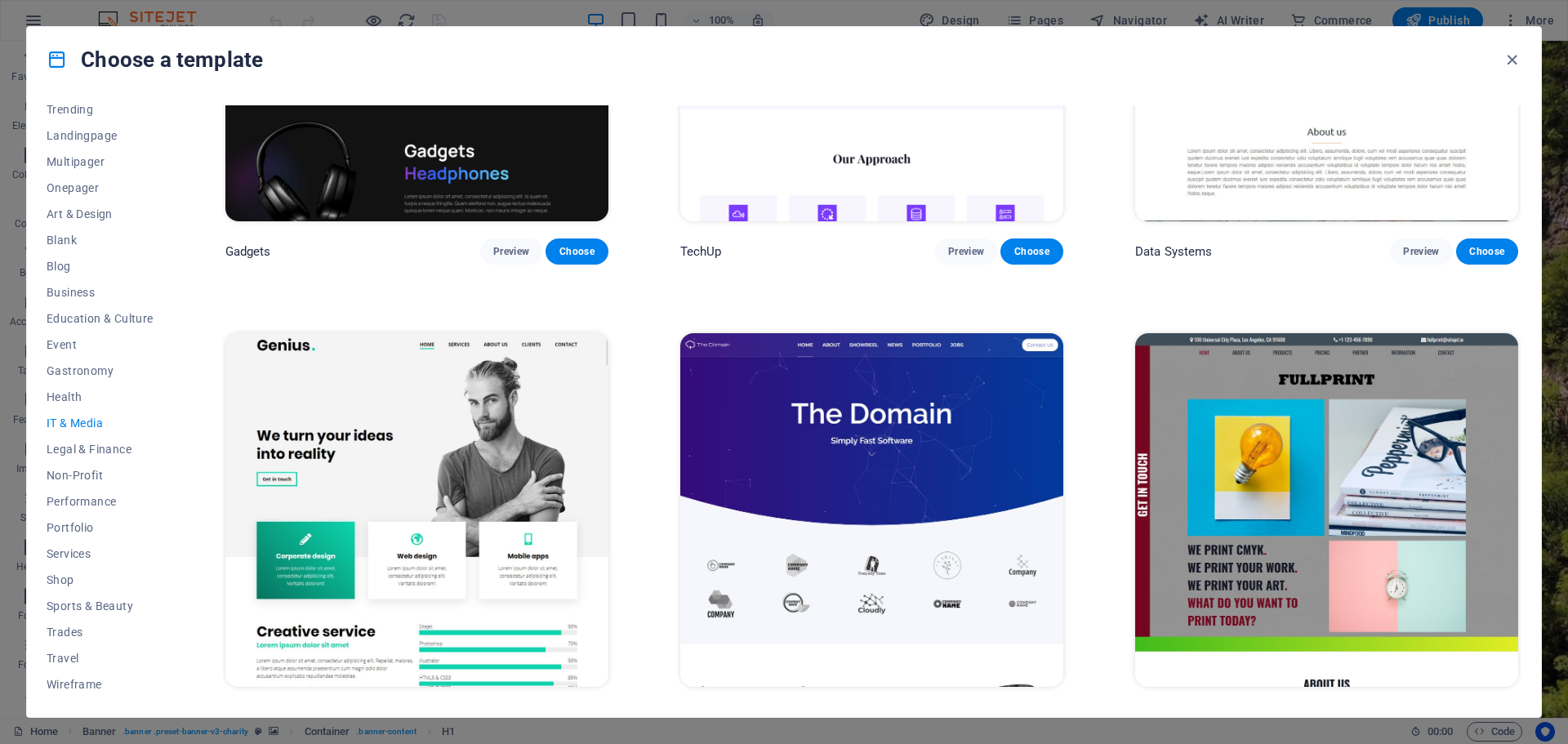 click at bounding box center [1326, 510] 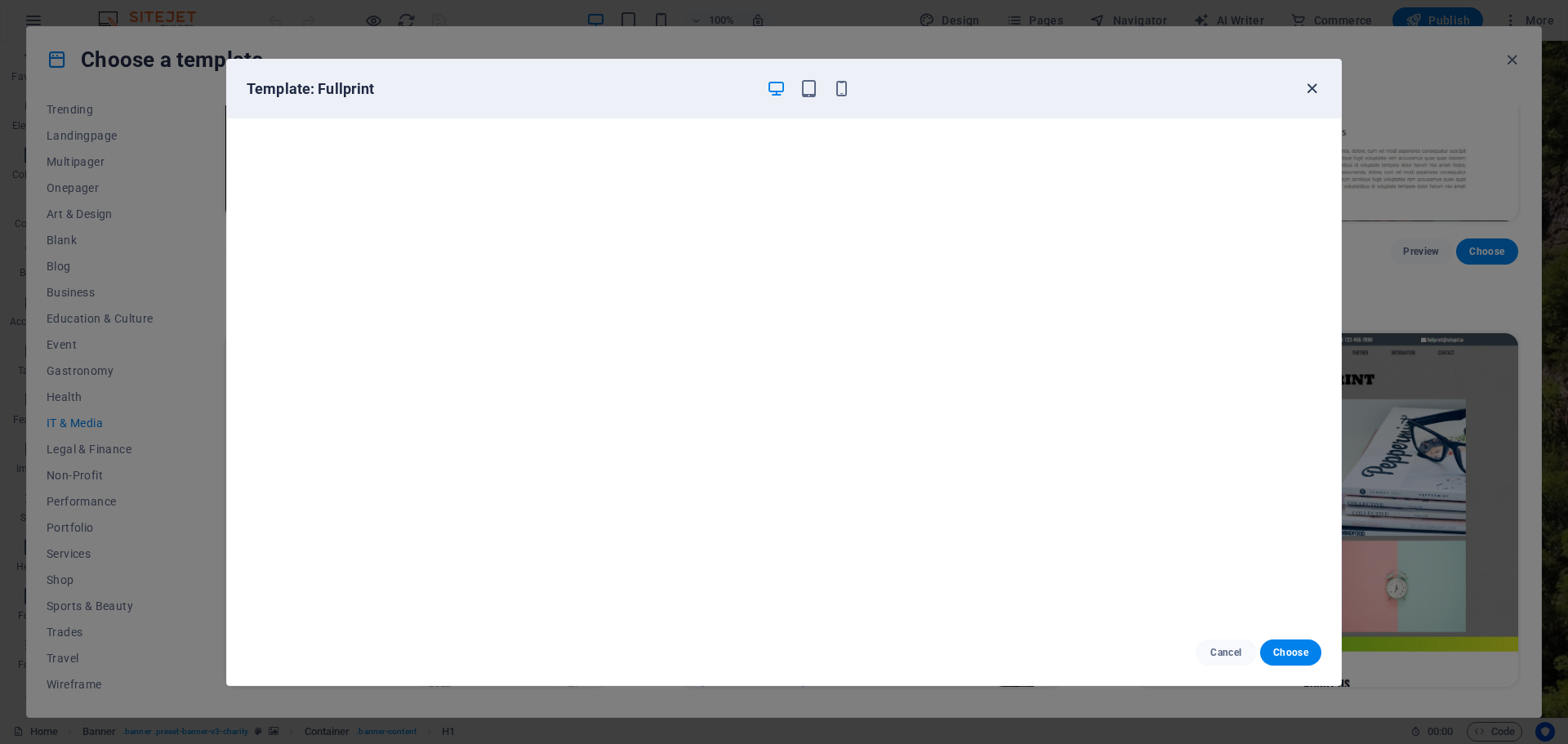 click at bounding box center (1312, 88) 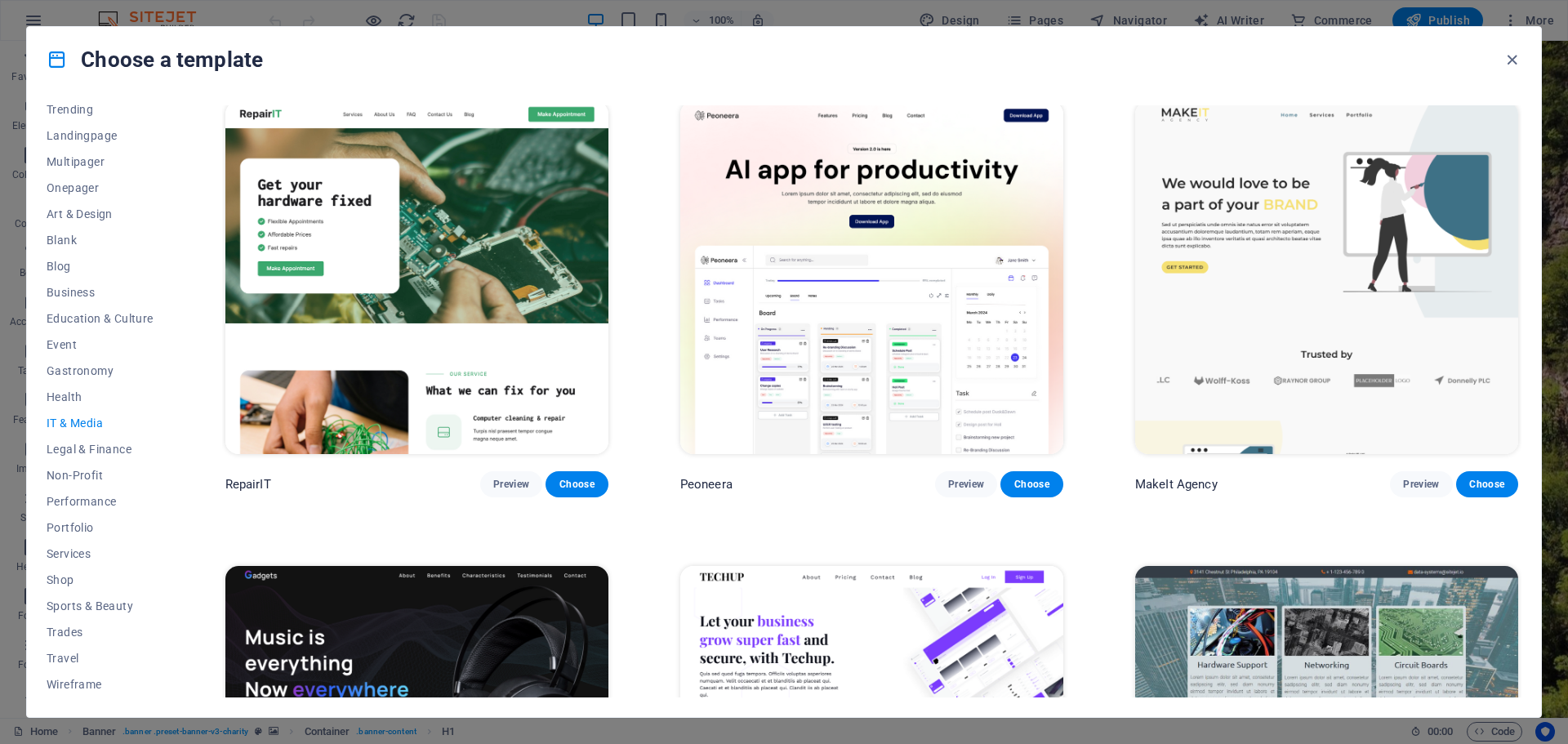 scroll, scrollTop: 0, scrollLeft: 0, axis: both 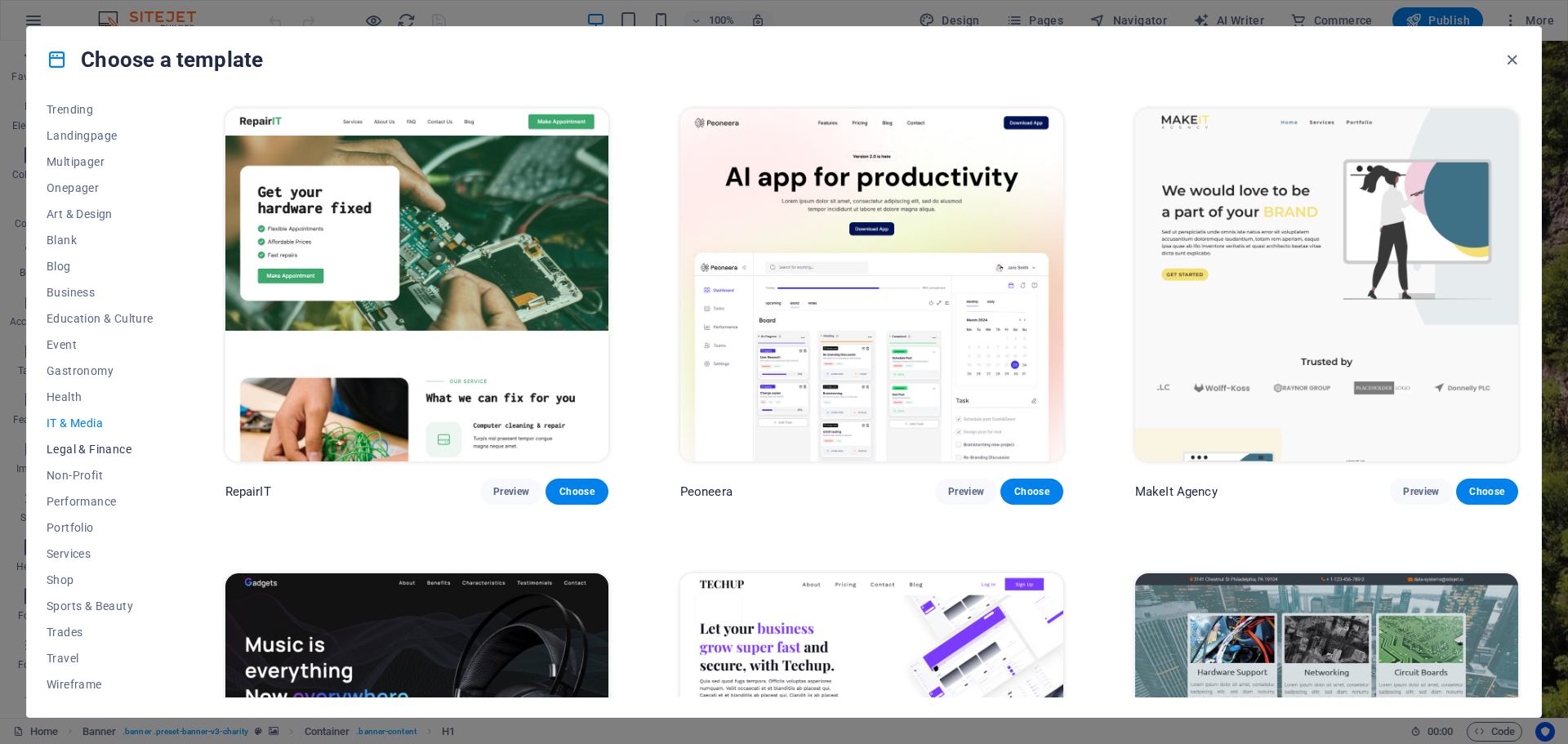 click on "Legal & Finance" at bounding box center (100, 449) 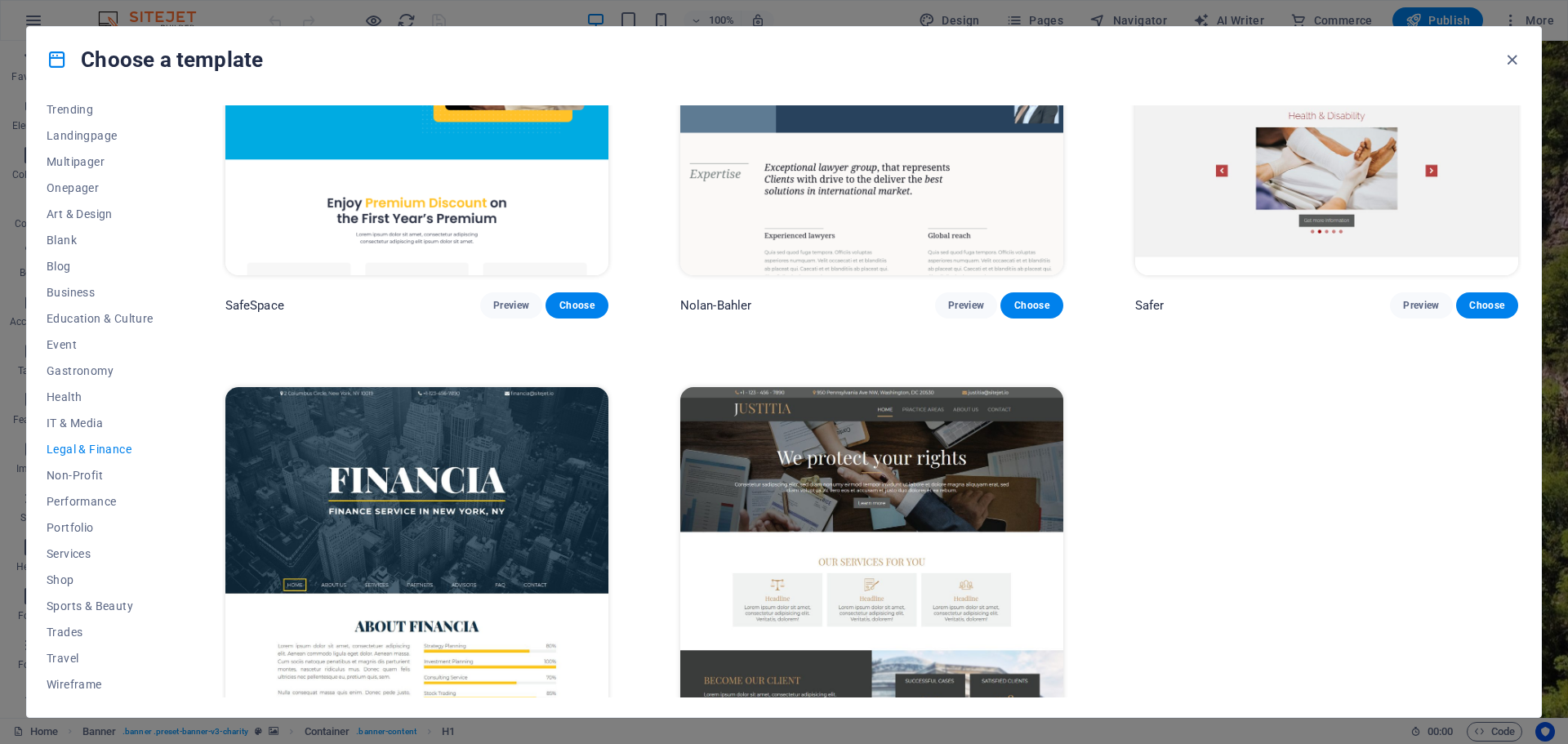 scroll, scrollTop: 245, scrollLeft: 0, axis: vertical 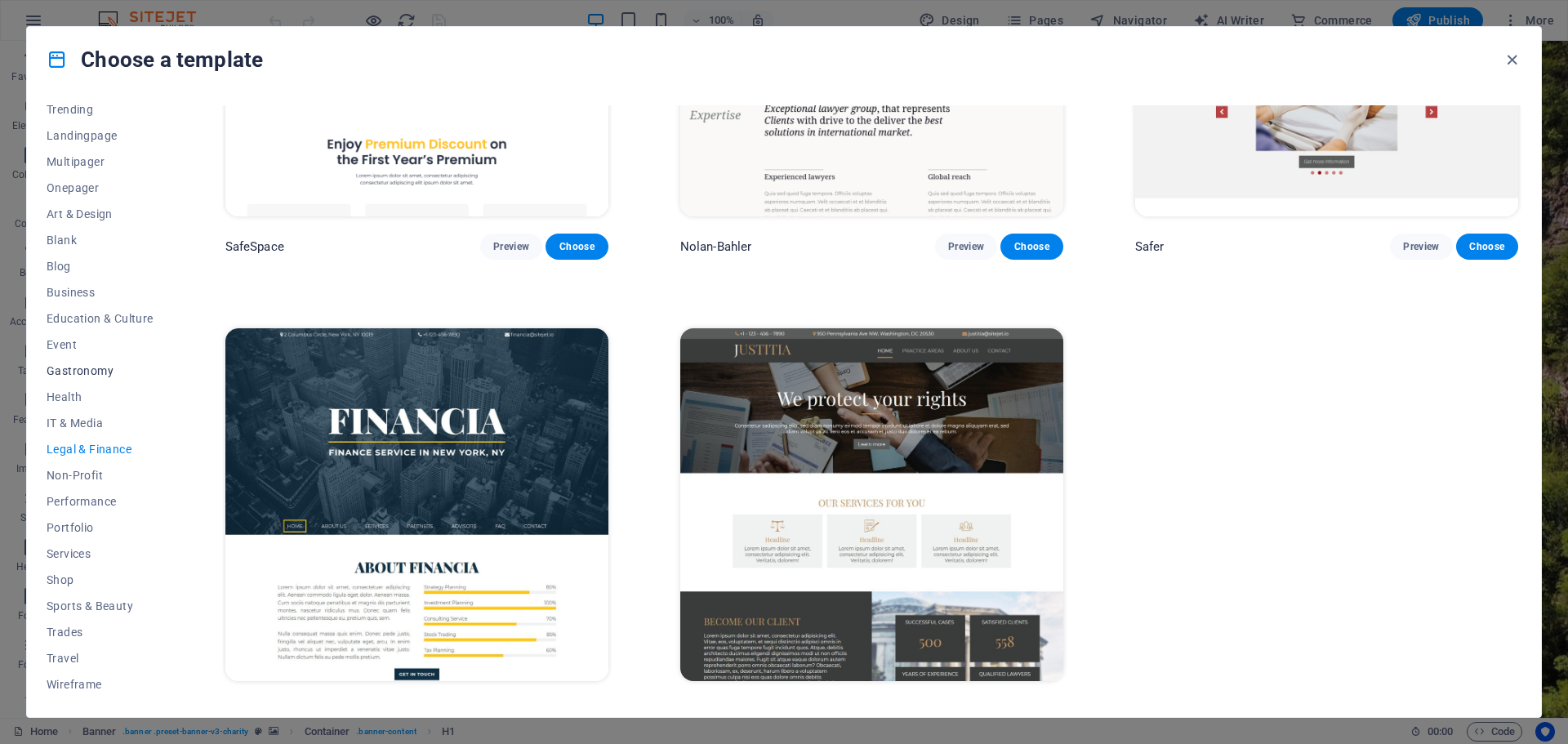 click on "Gastronomy" at bounding box center [100, 371] 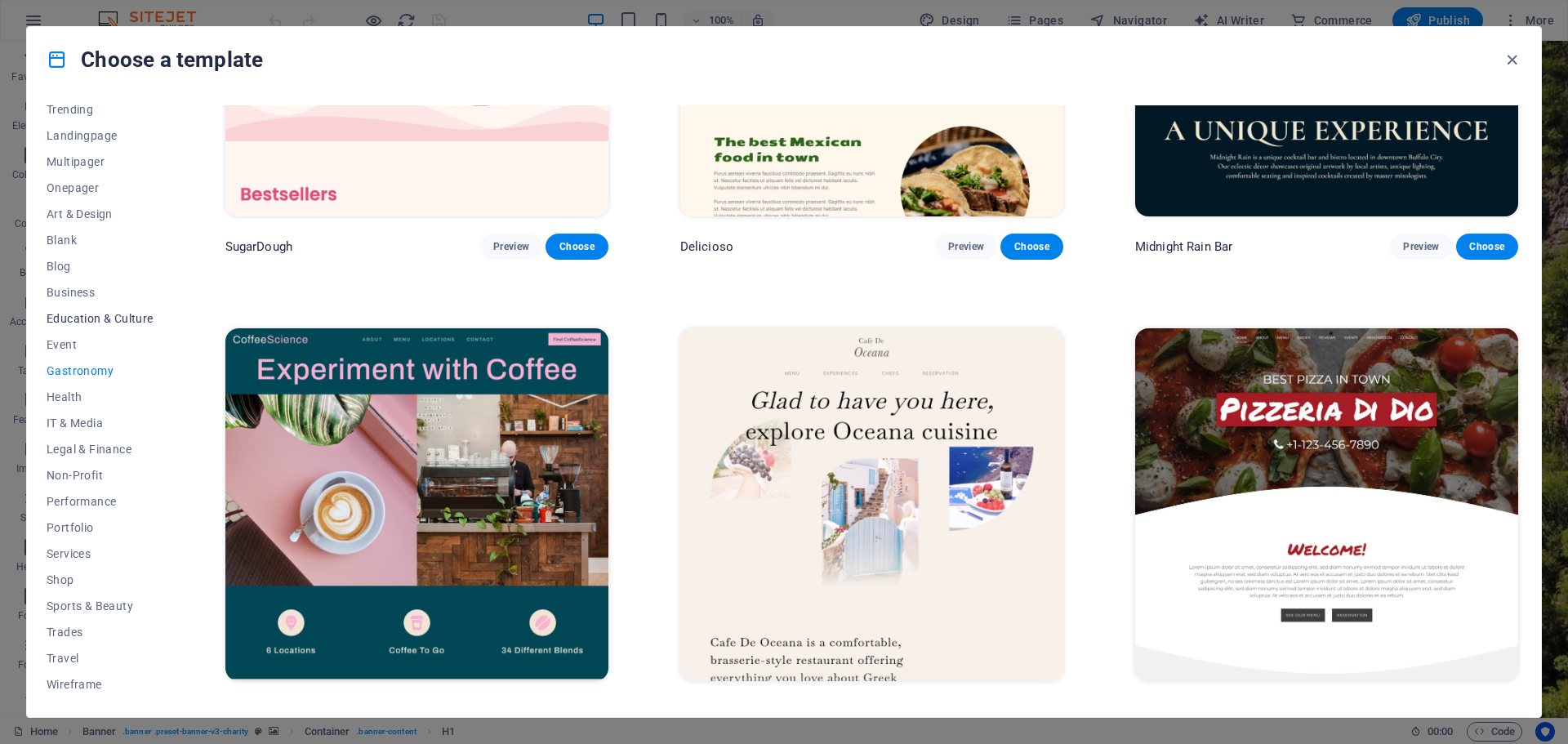 click on "Education & Culture" at bounding box center (100, 319) 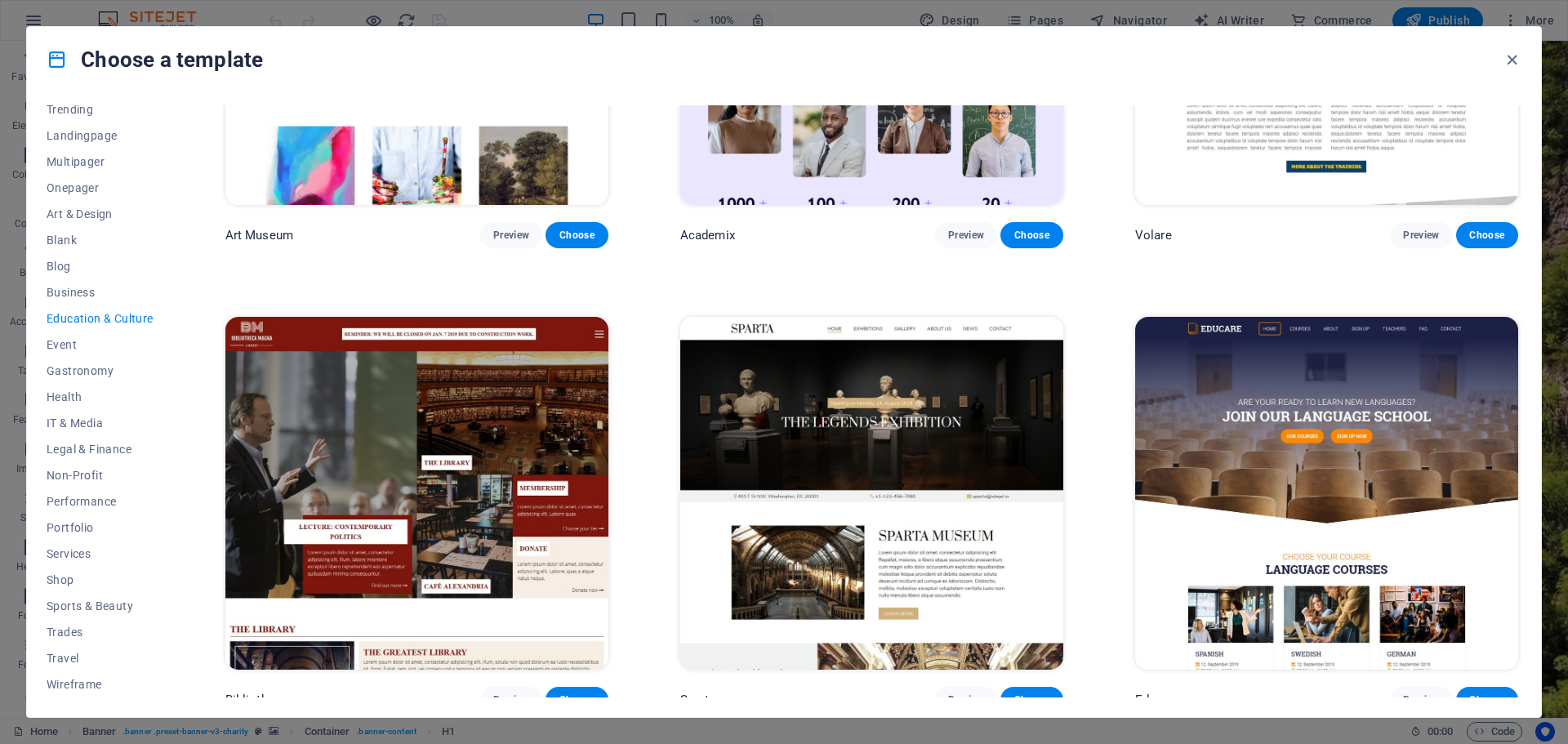 scroll, scrollTop: 327, scrollLeft: 0, axis: vertical 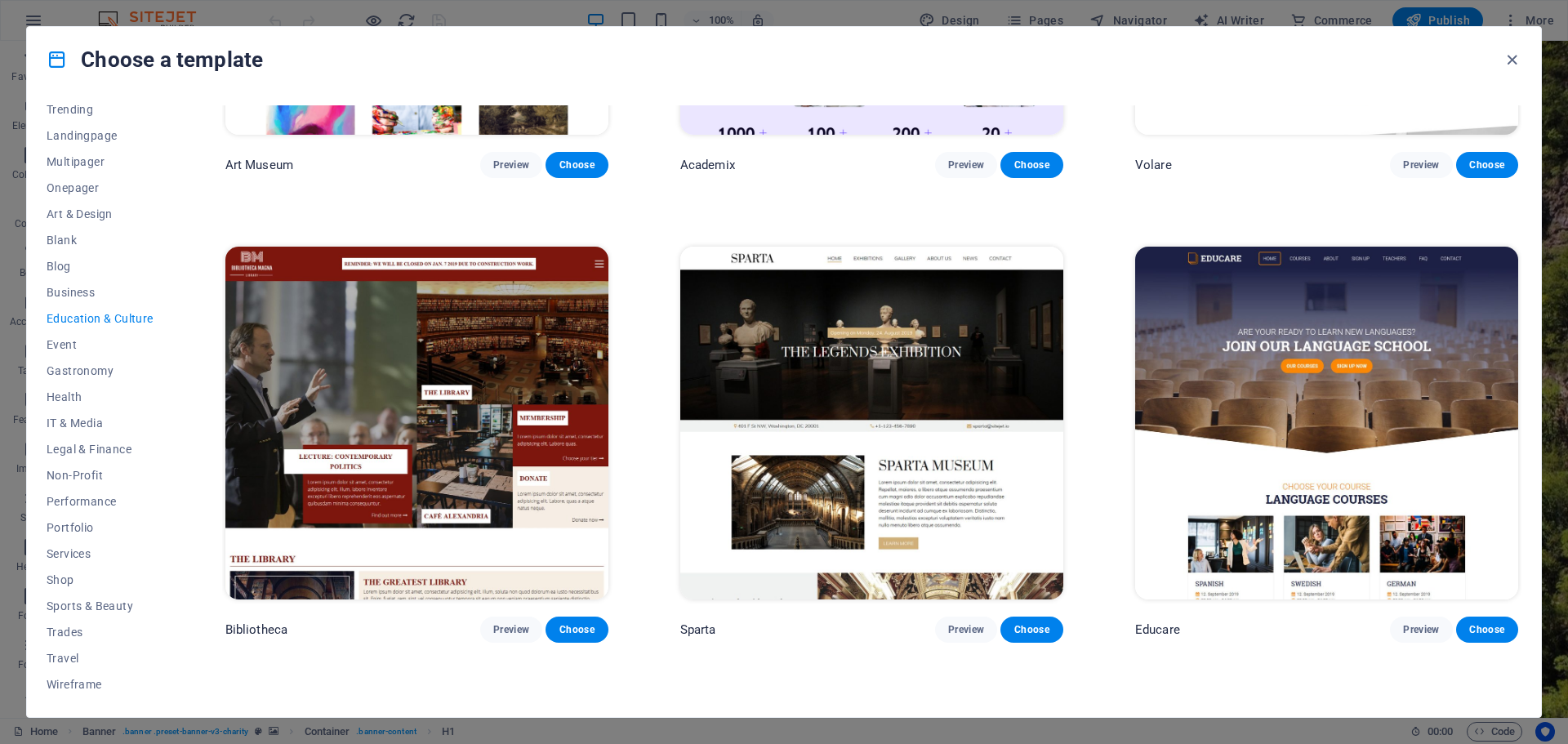click at bounding box center [1326, 423] 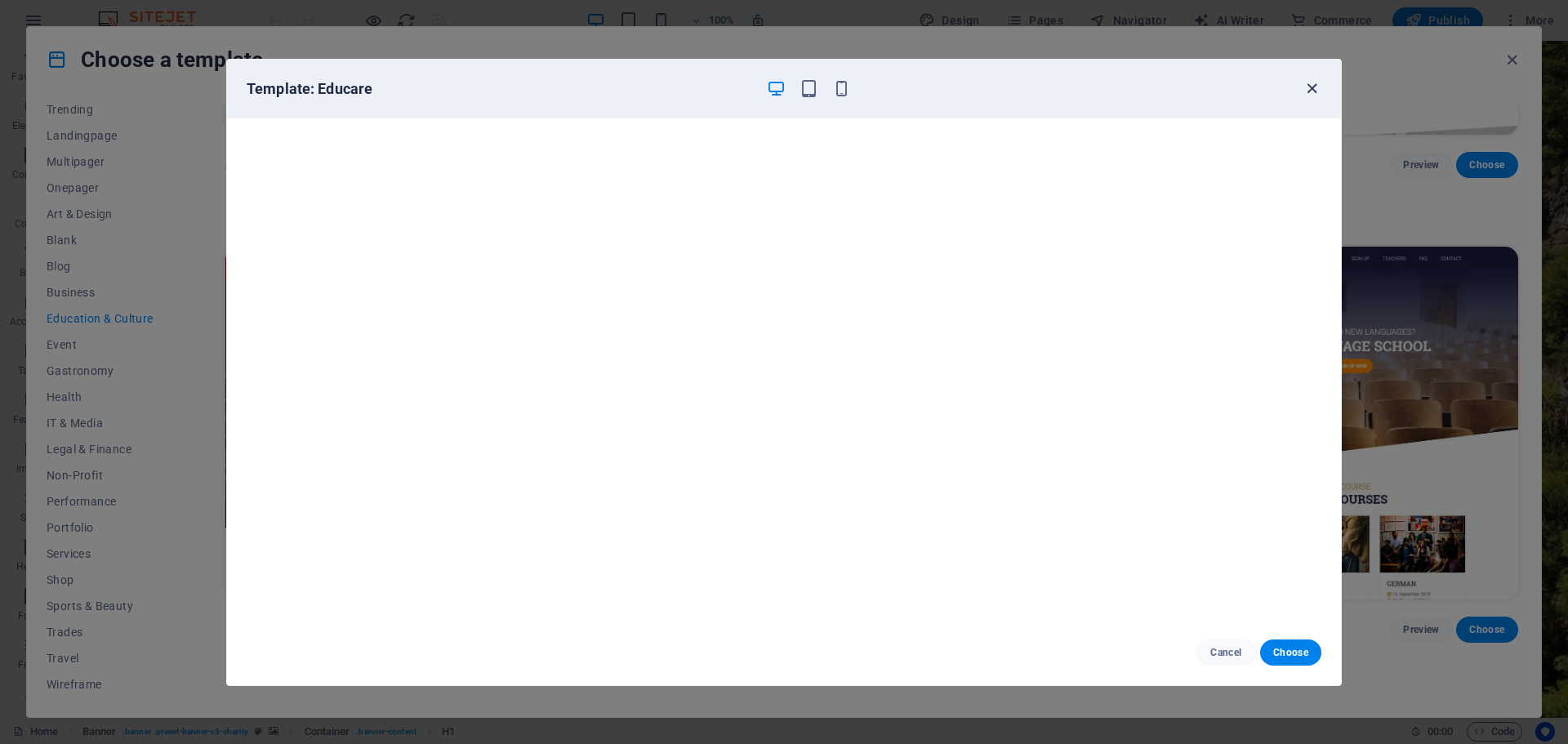 click at bounding box center [1312, 88] 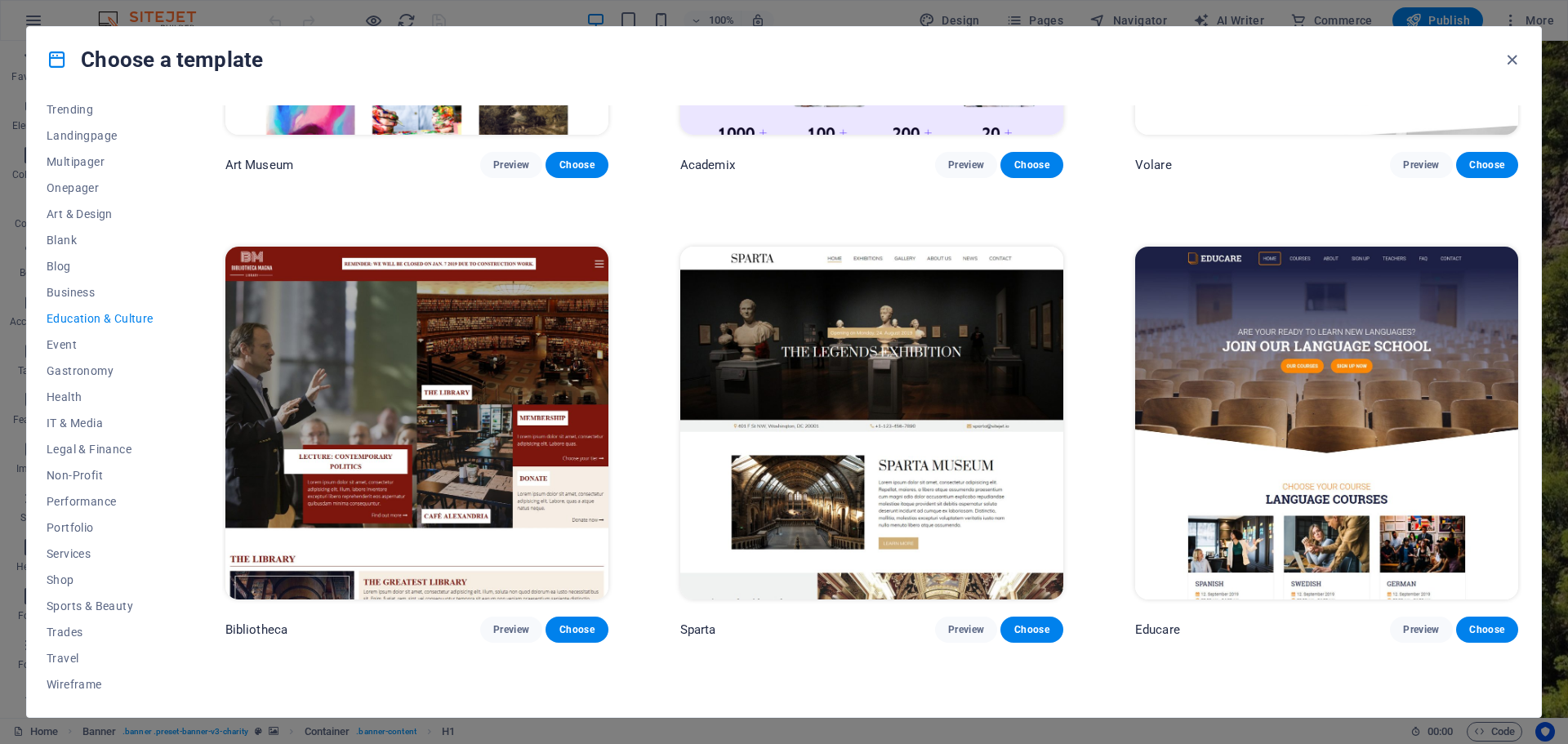click at bounding box center (416, 423) 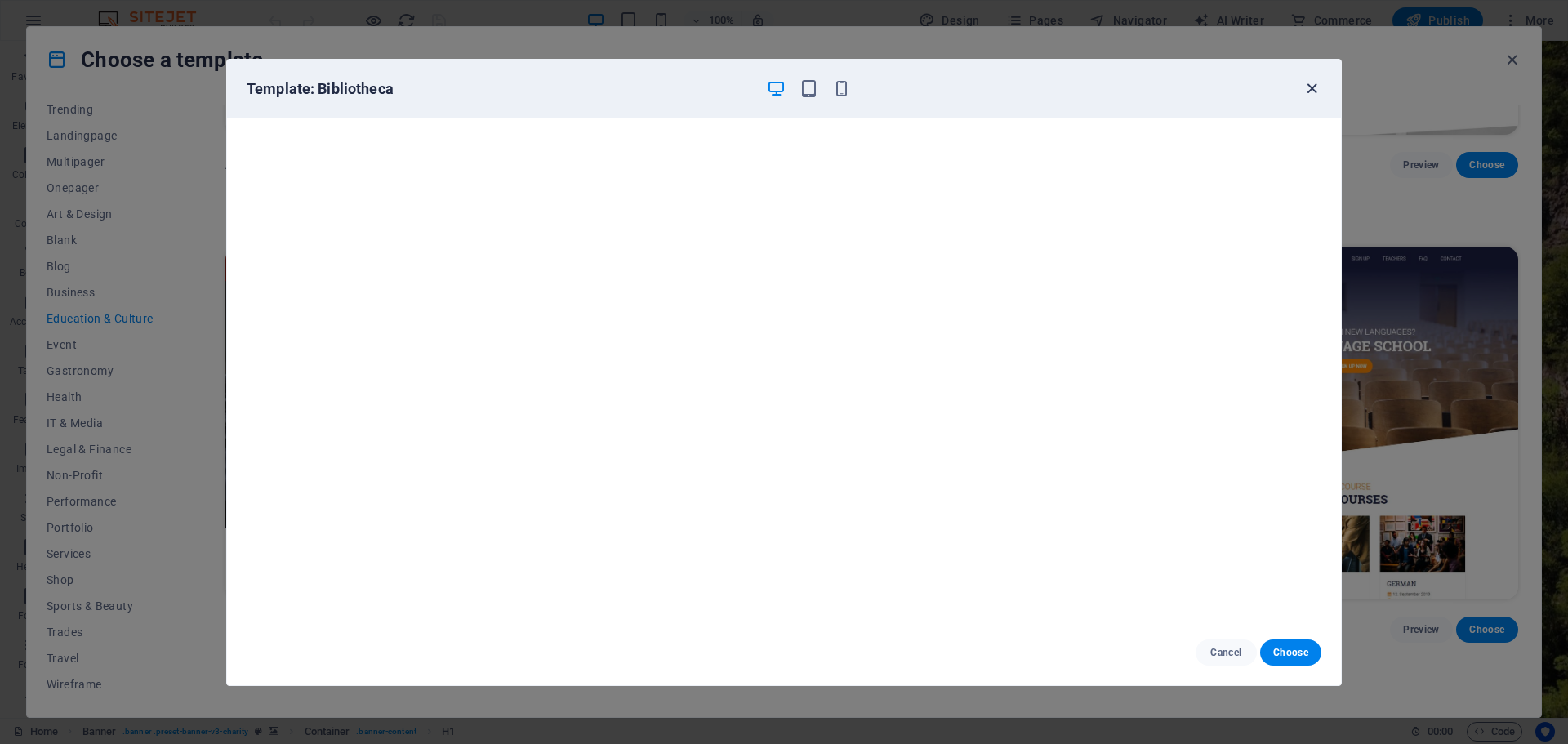 click at bounding box center [1312, 88] 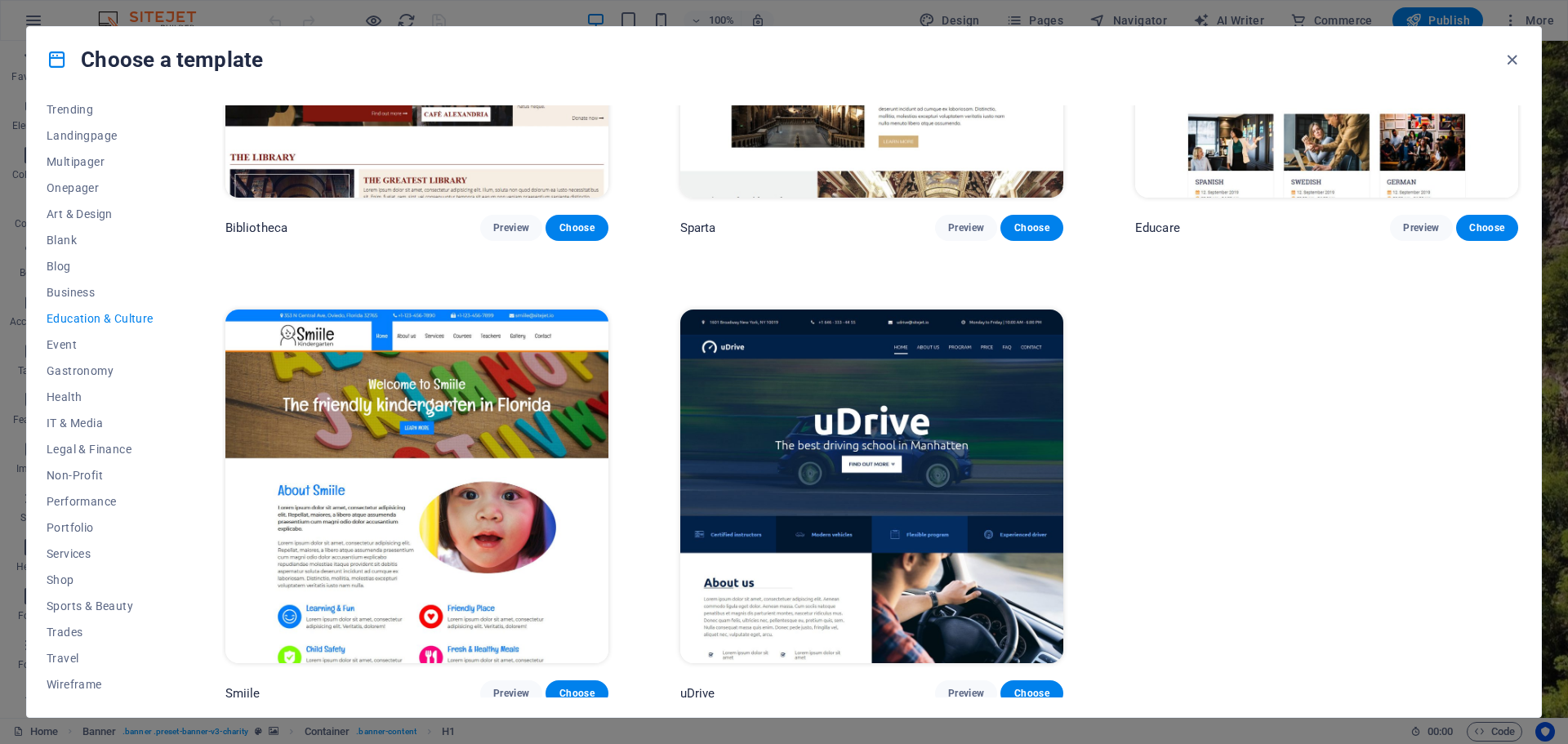 scroll, scrollTop: 732, scrollLeft: 0, axis: vertical 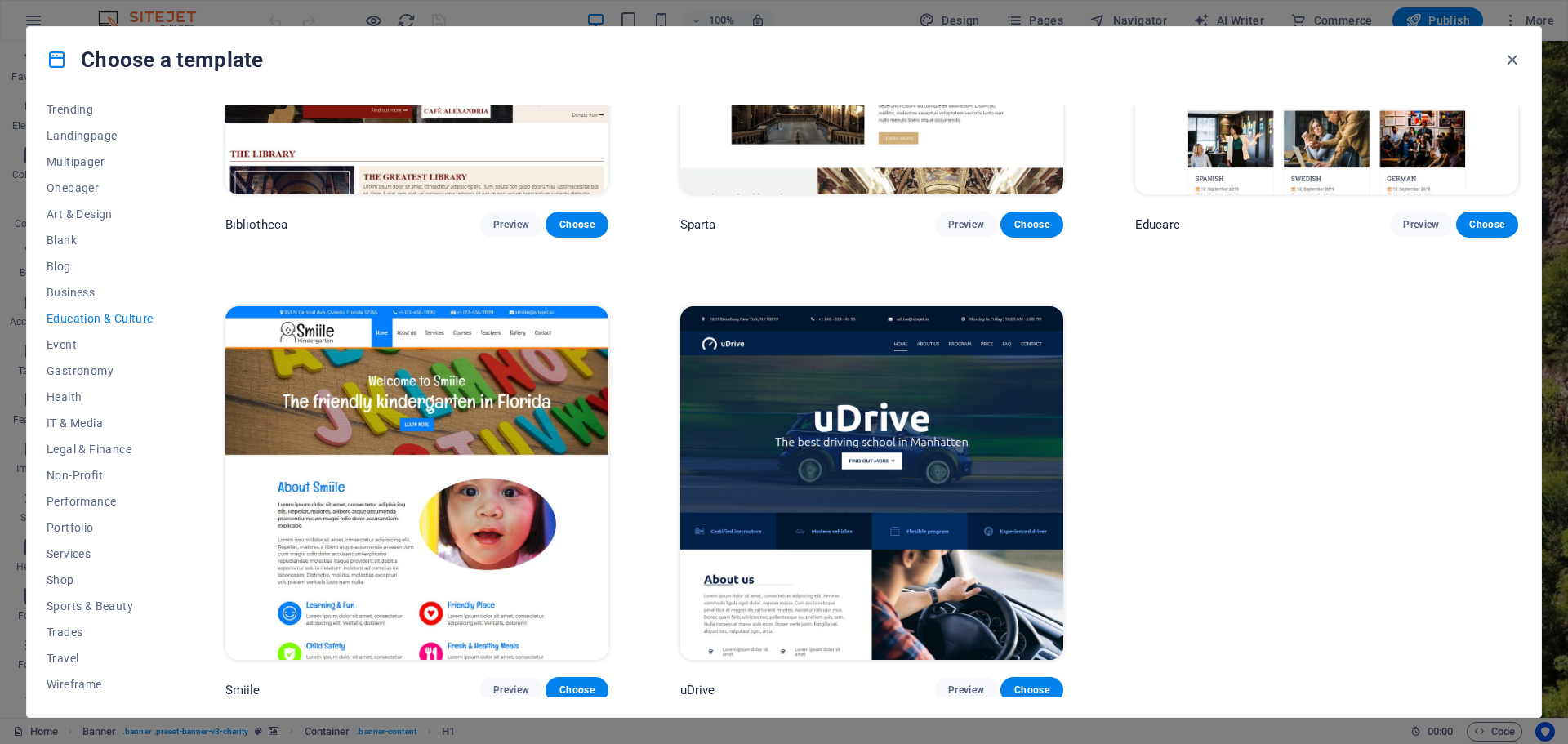click at bounding box center (871, 483) 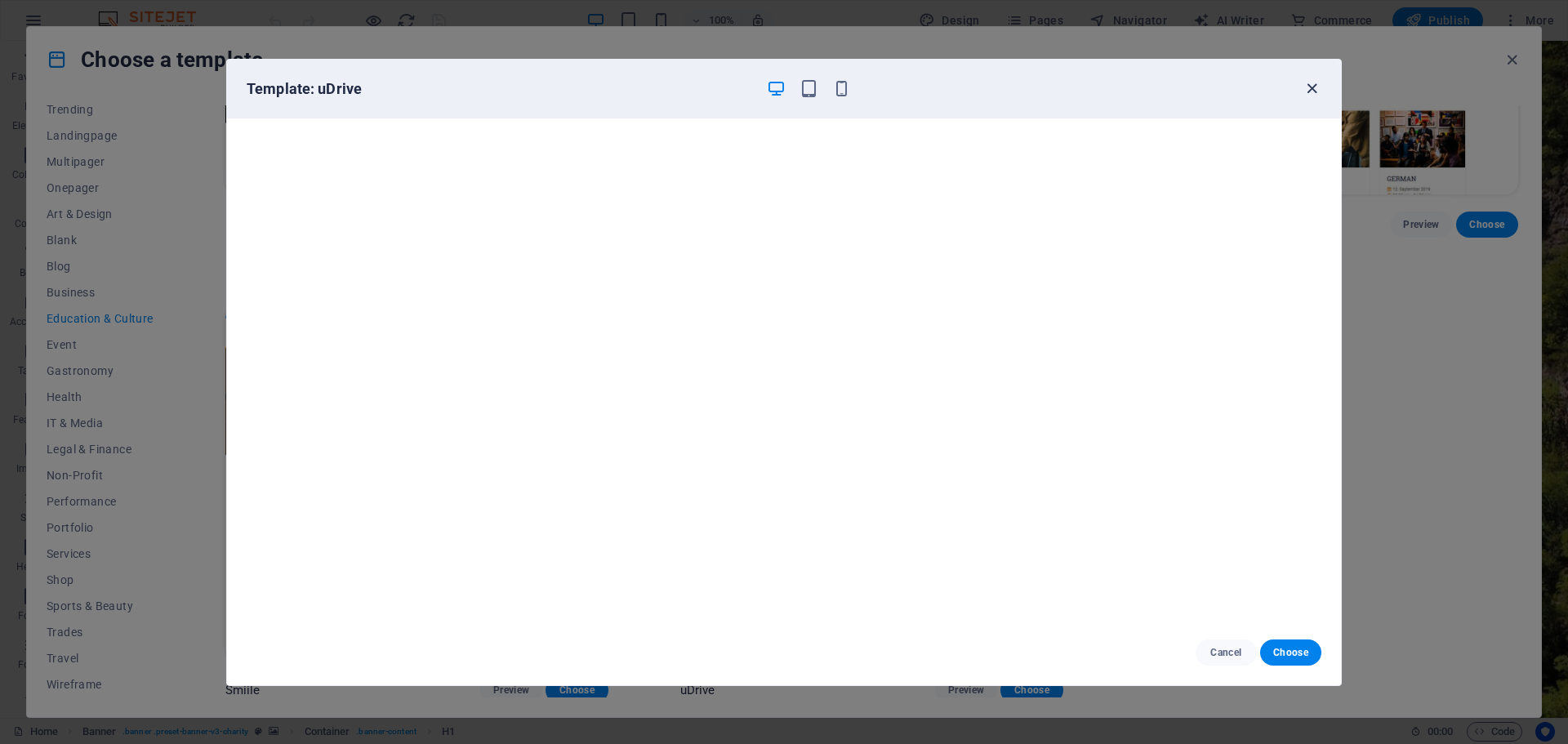 click at bounding box center (1312, 88) 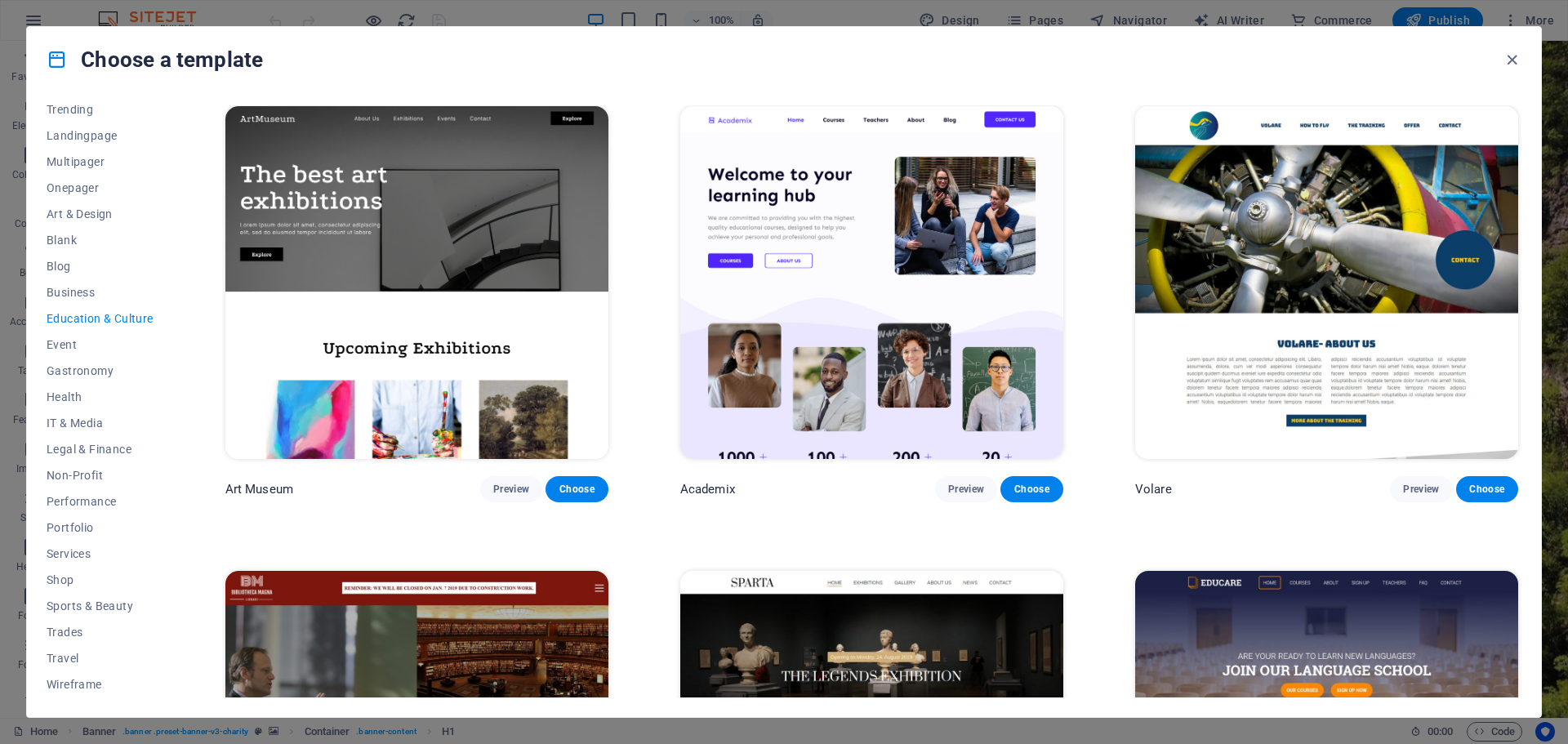 scroll, scrollTop: 0, scrollLeft: 0, axis: both 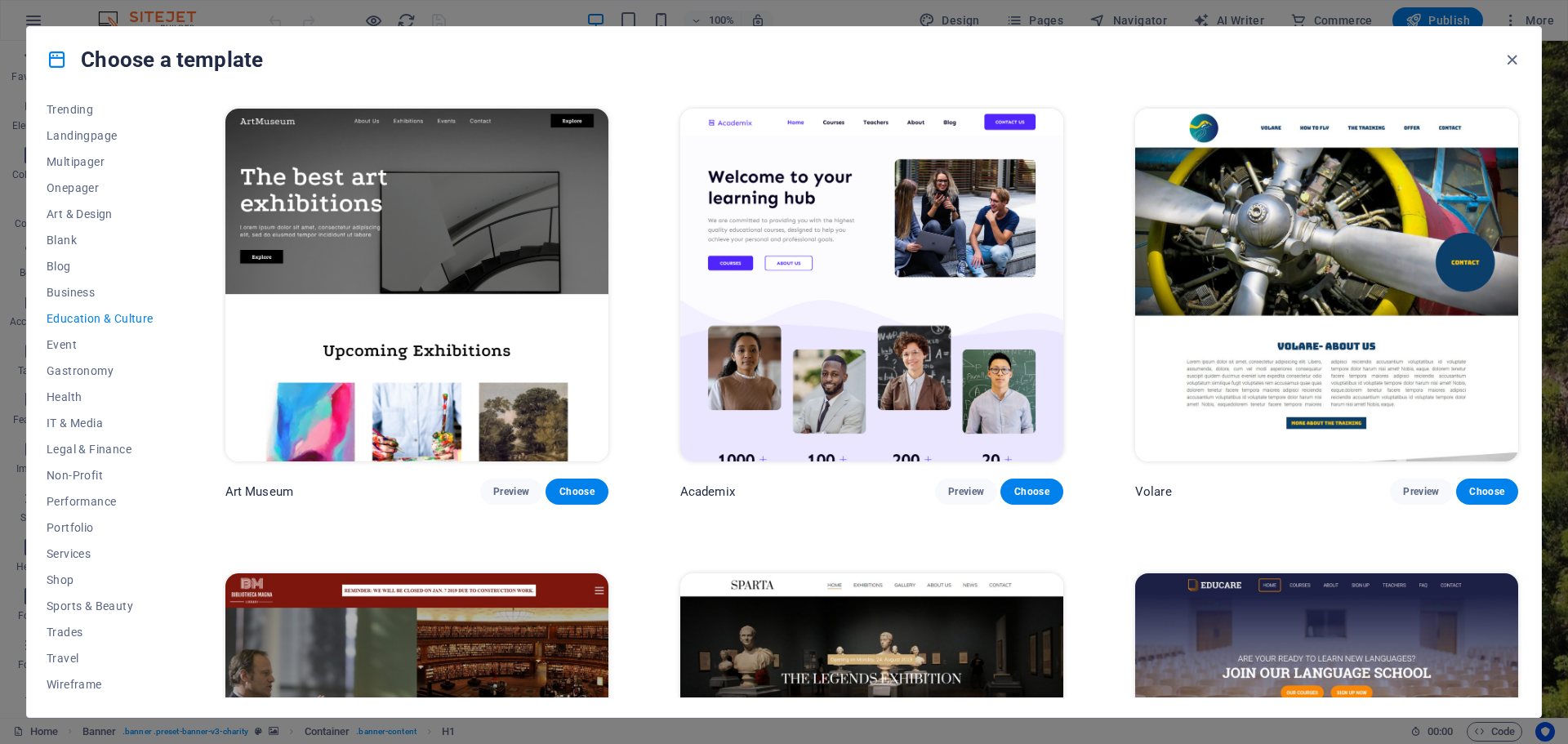 click at bounding box center [416, 285] 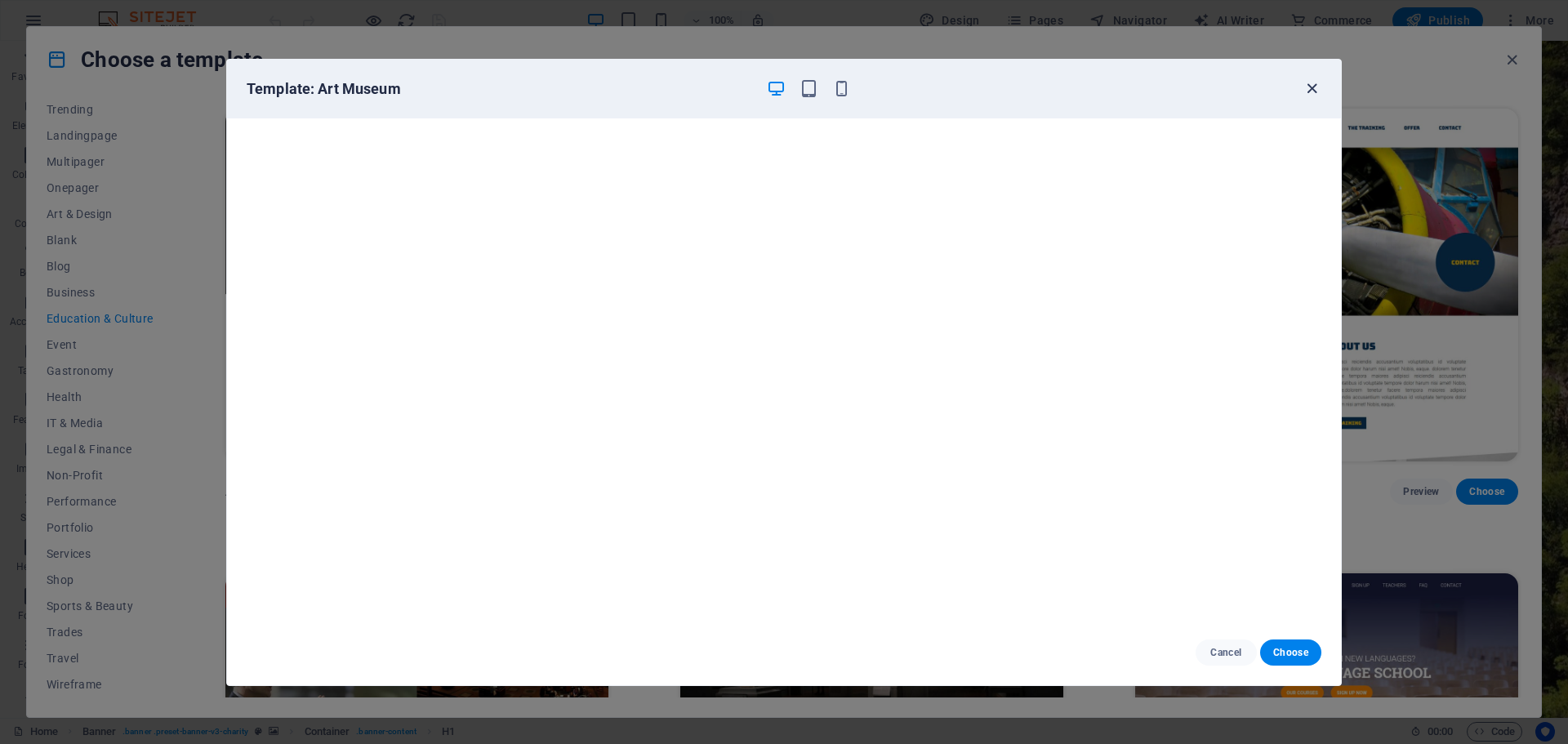 click at bounding box center (1312, 88) 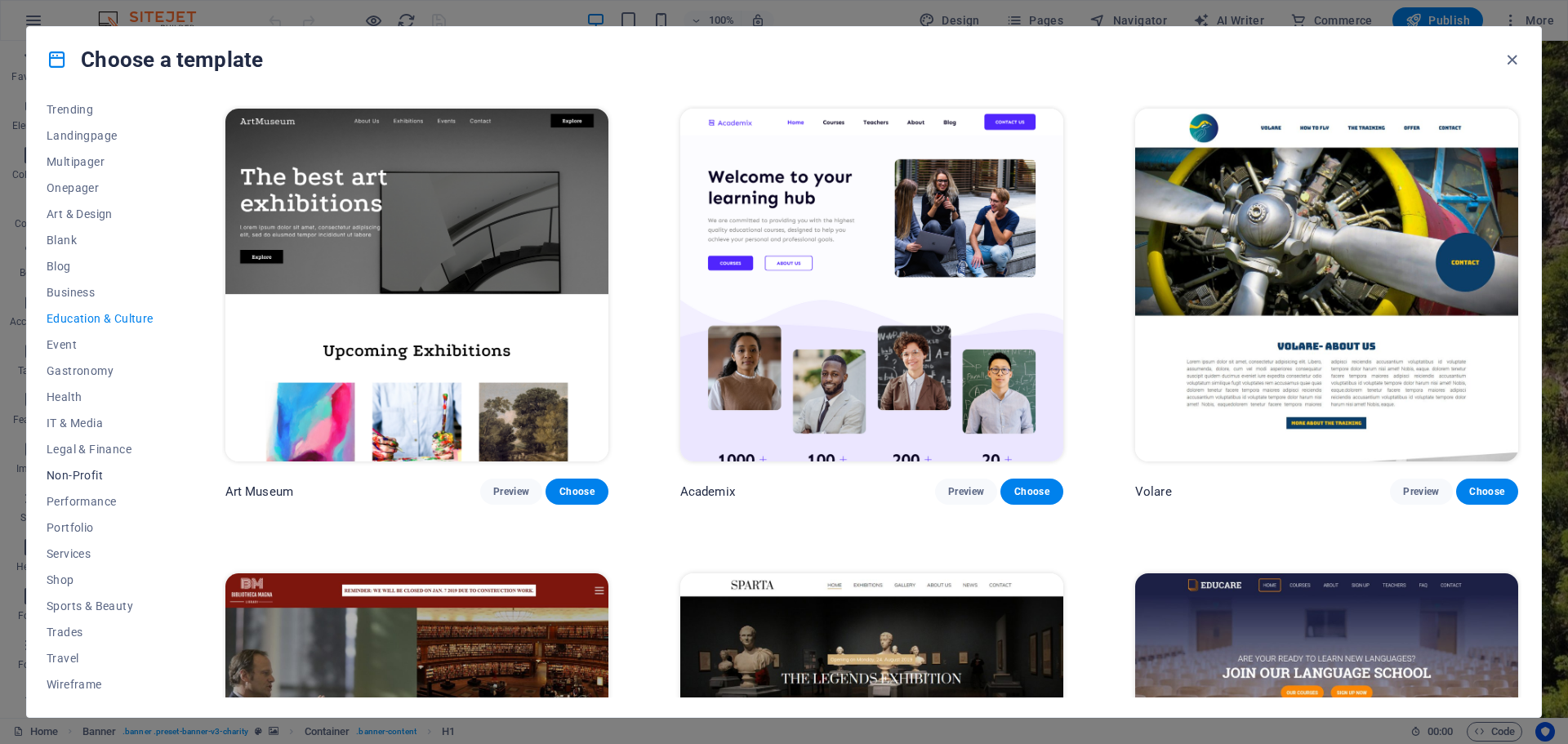 click on "Non-Profit" at bounding box center [100, 475] 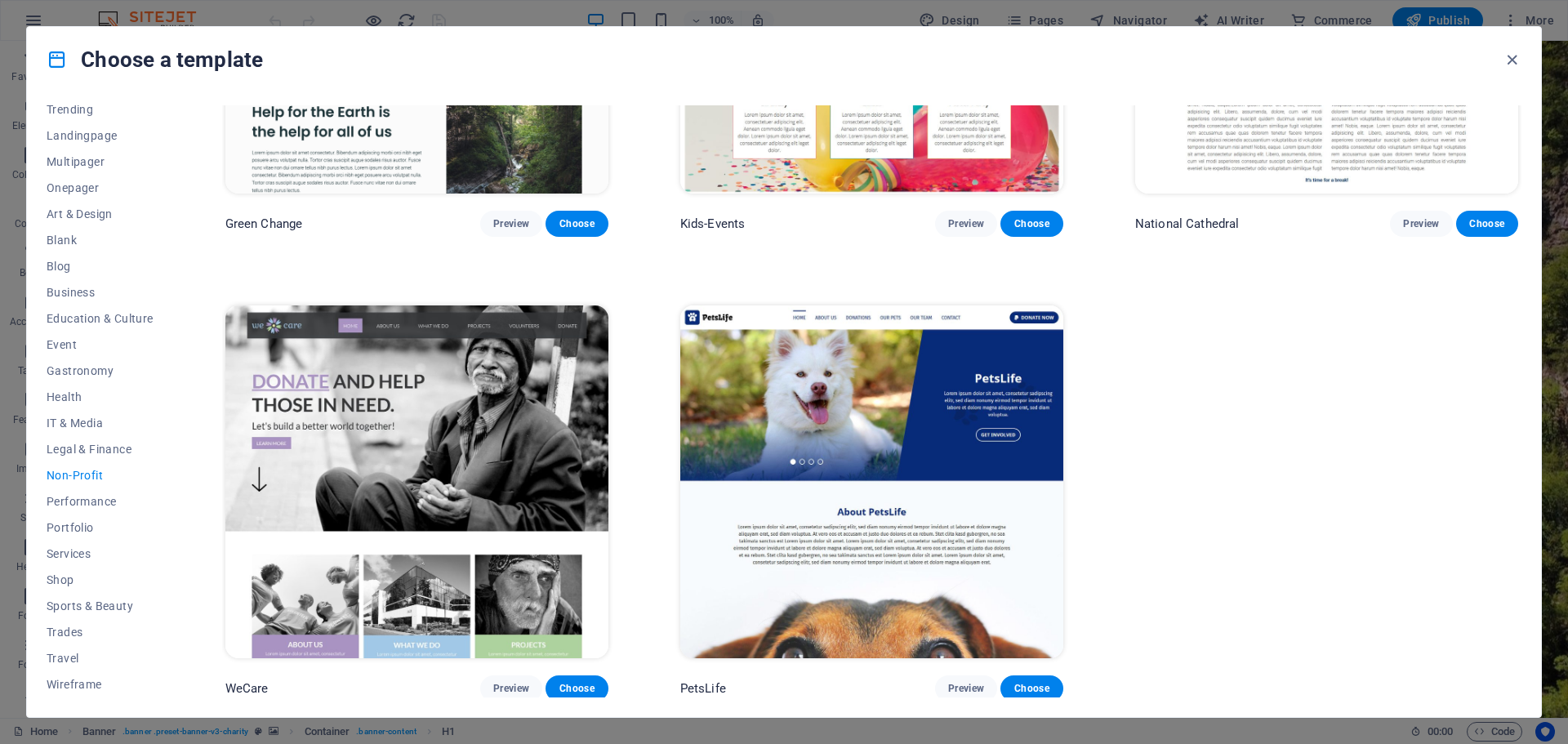 scroll, scrollTop: 269, scrollLeft: 0, axis: vertical 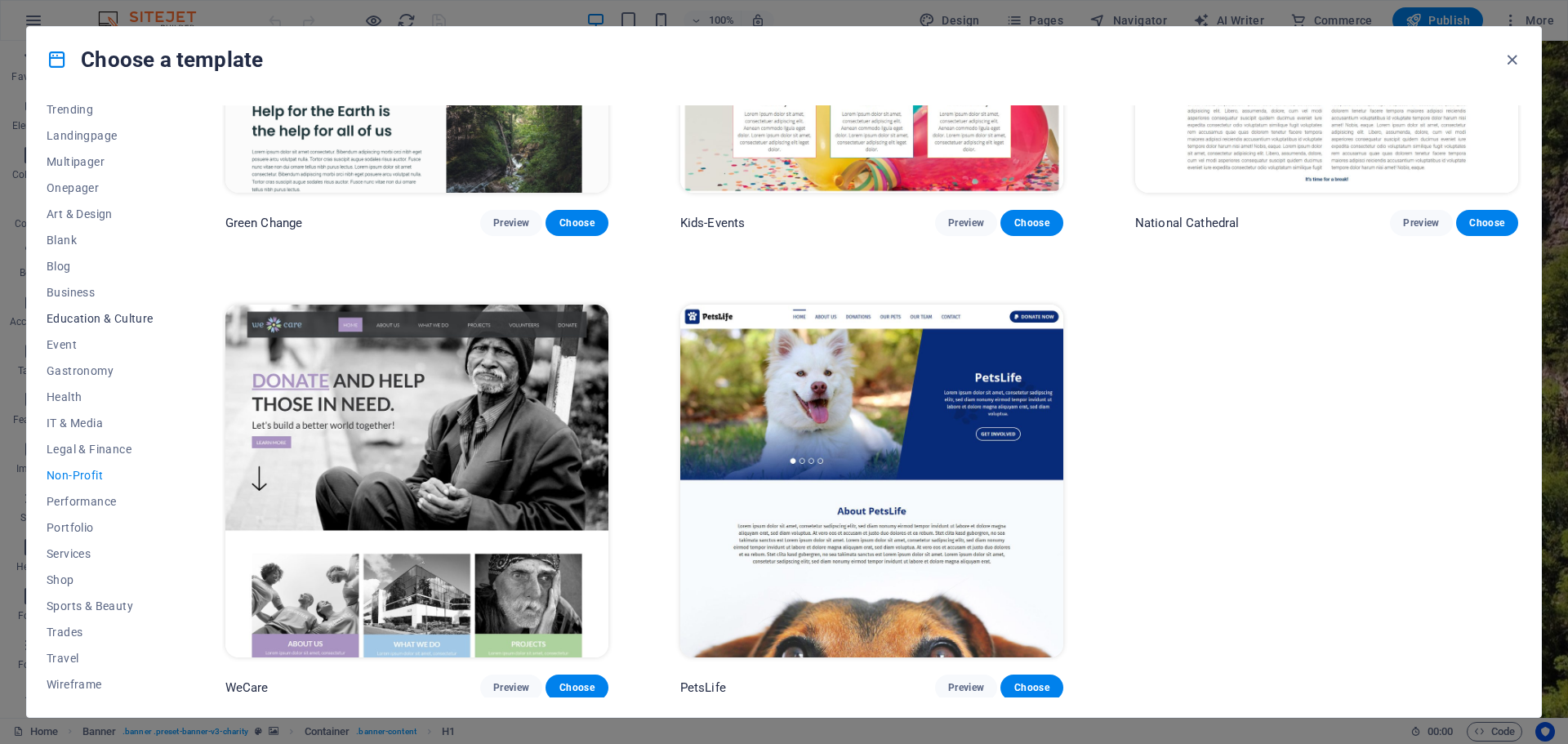 click on "Education & Culture" at bounding box center (100, 319) 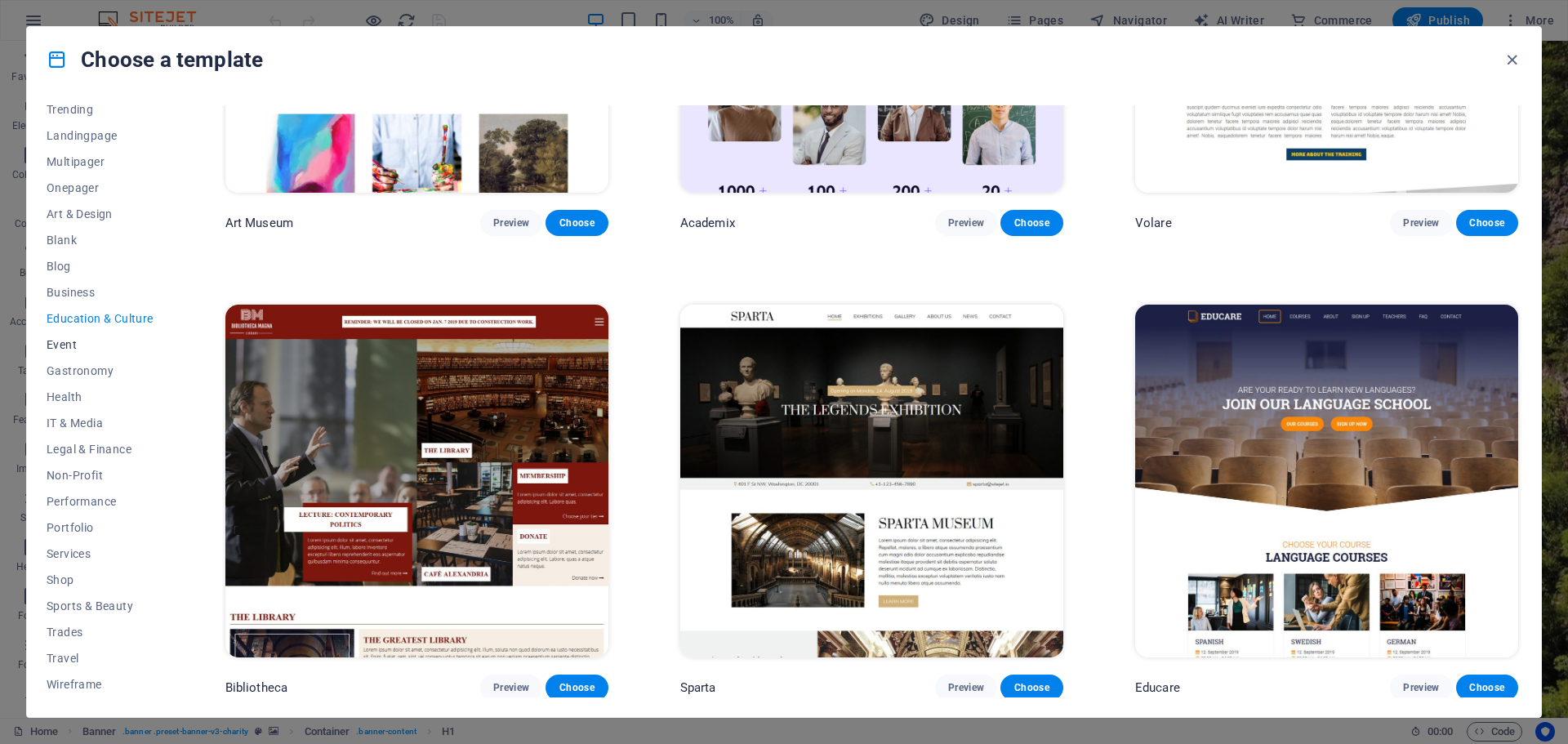 click on "Event" at bounding box center (100, 345) 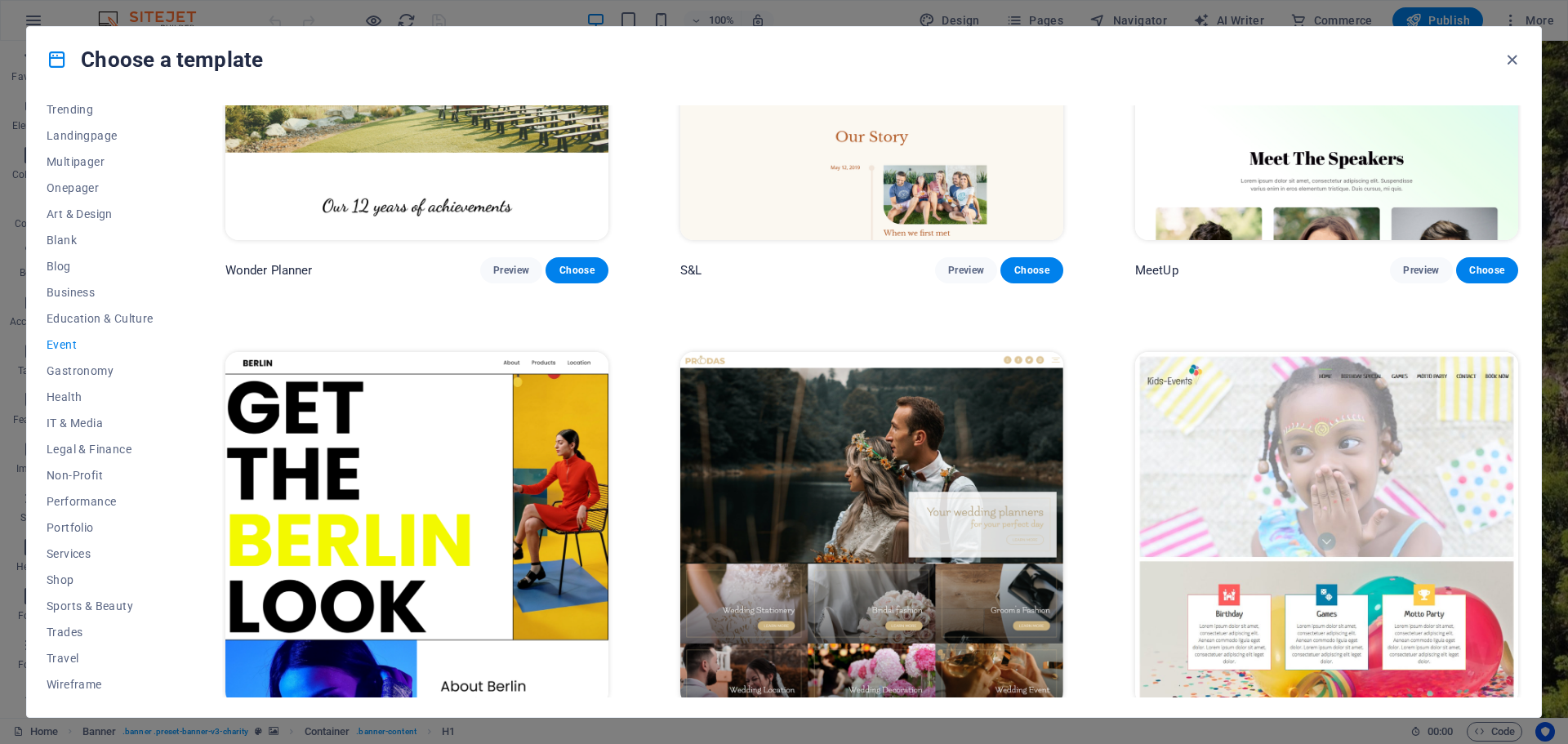 scroll, scrollTop: 0, scrollLeft: 0, axis: both 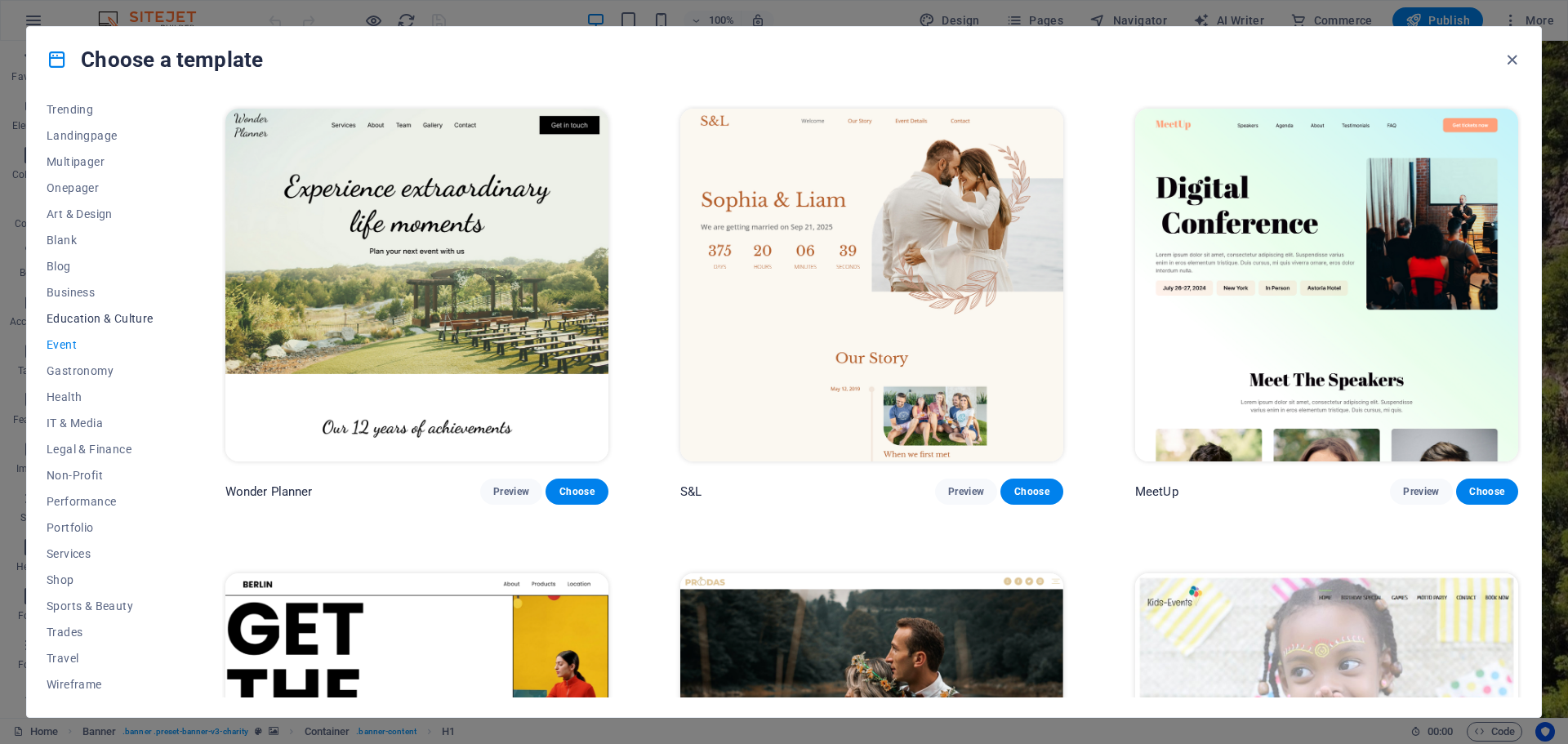 click on "Education & Culture" at bounding box center (100, 319) 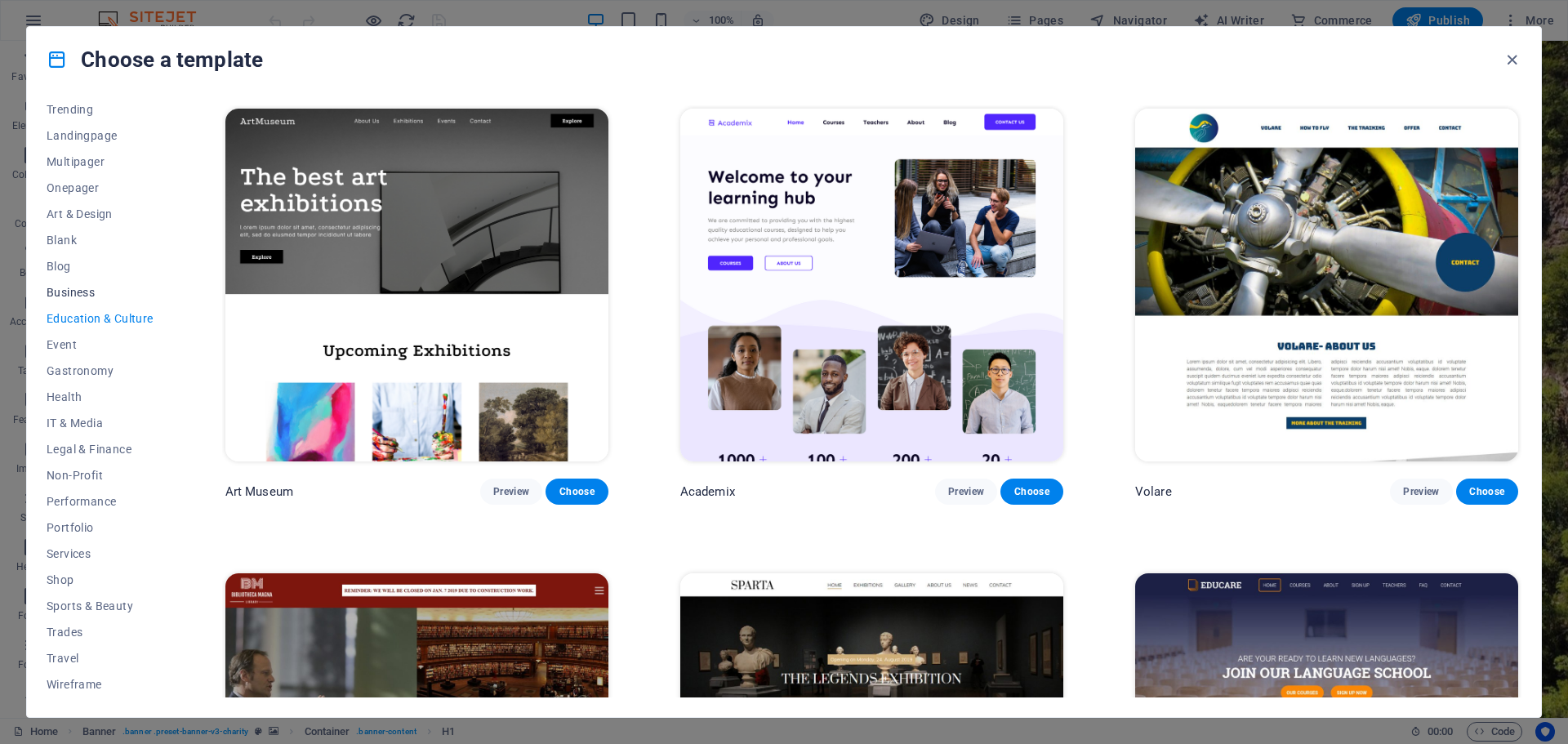 click on "Business" at bounding box center [100, 292] 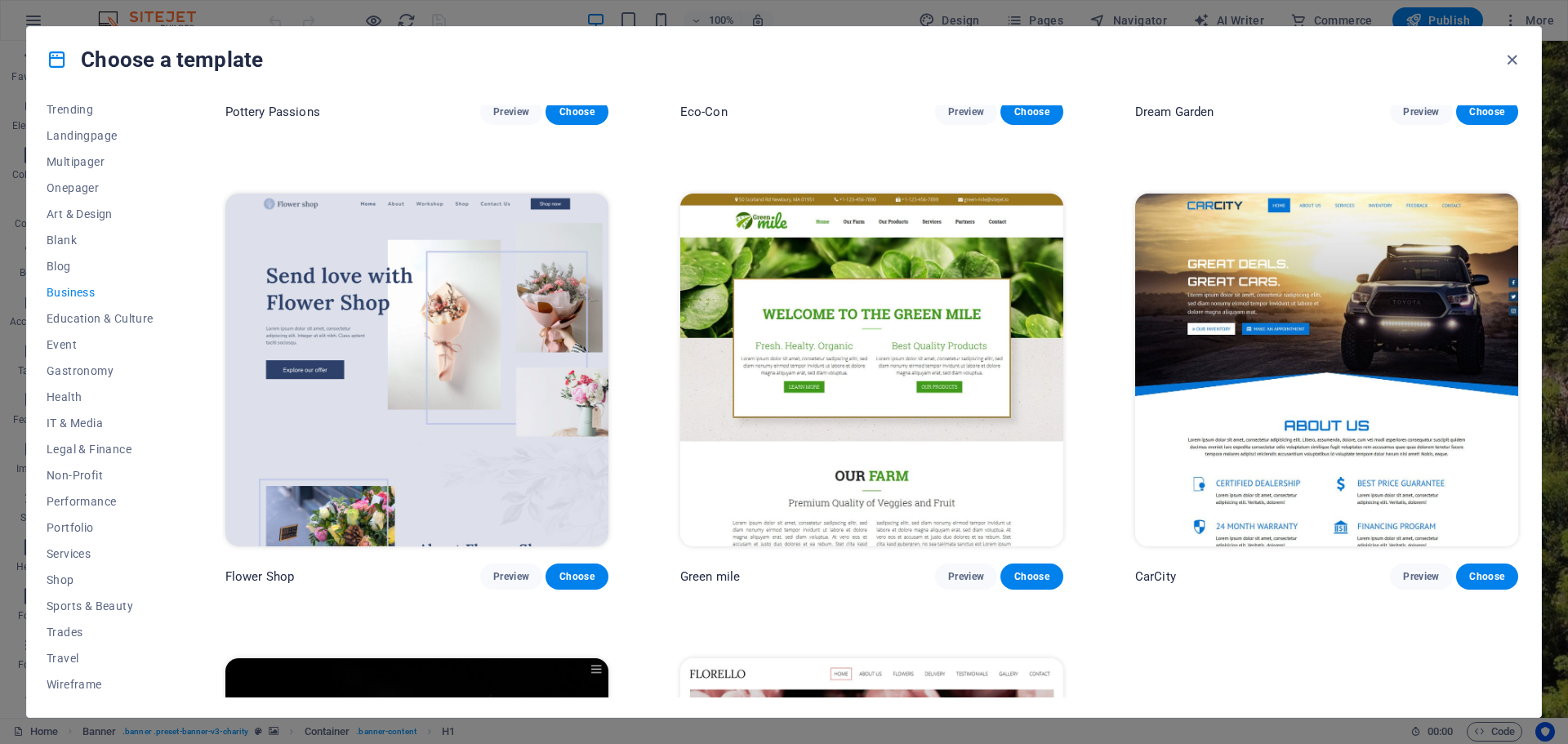 scroll, scrollTop: 732, scrollLeft: 0, axis: vertical 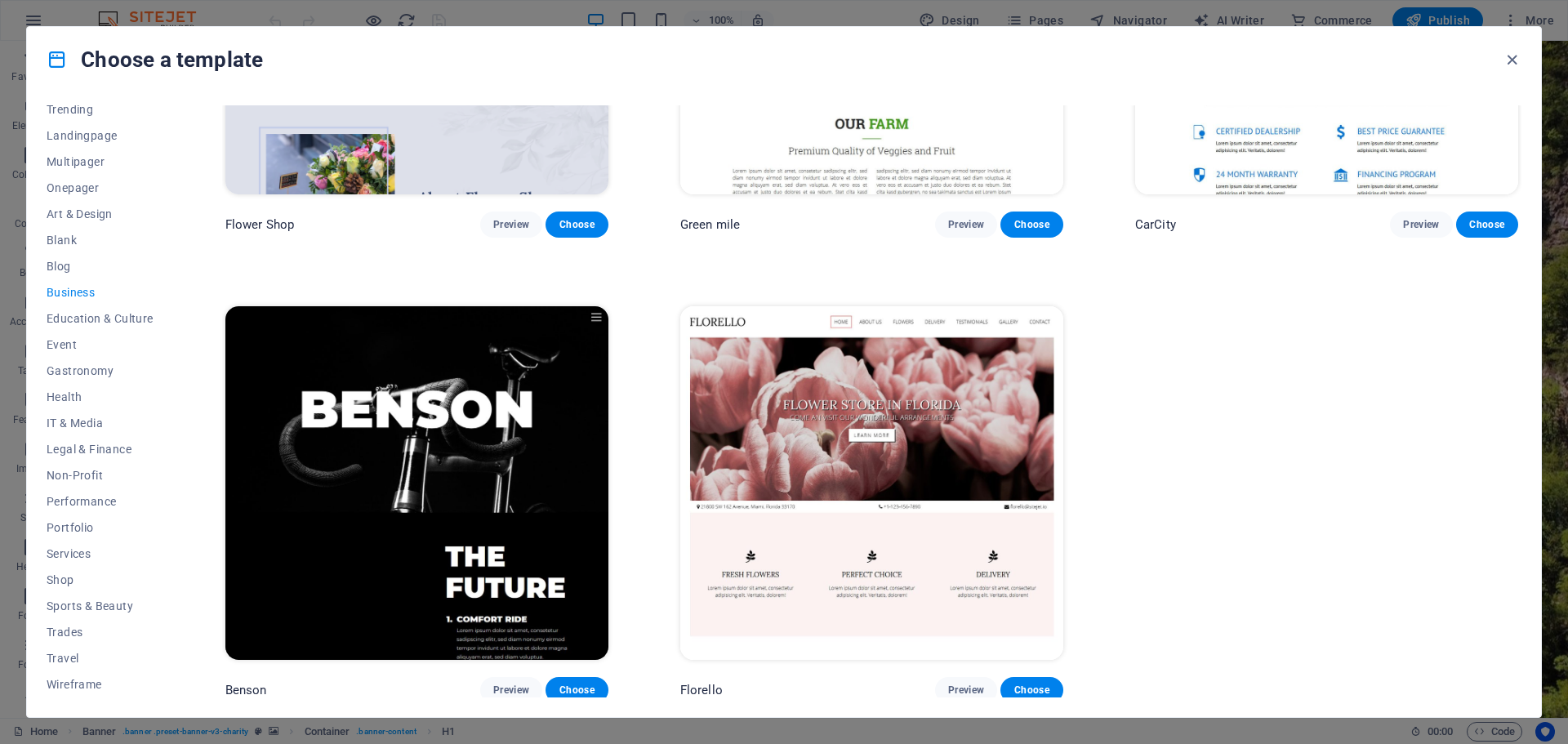 click at bounding box center (416, 483) 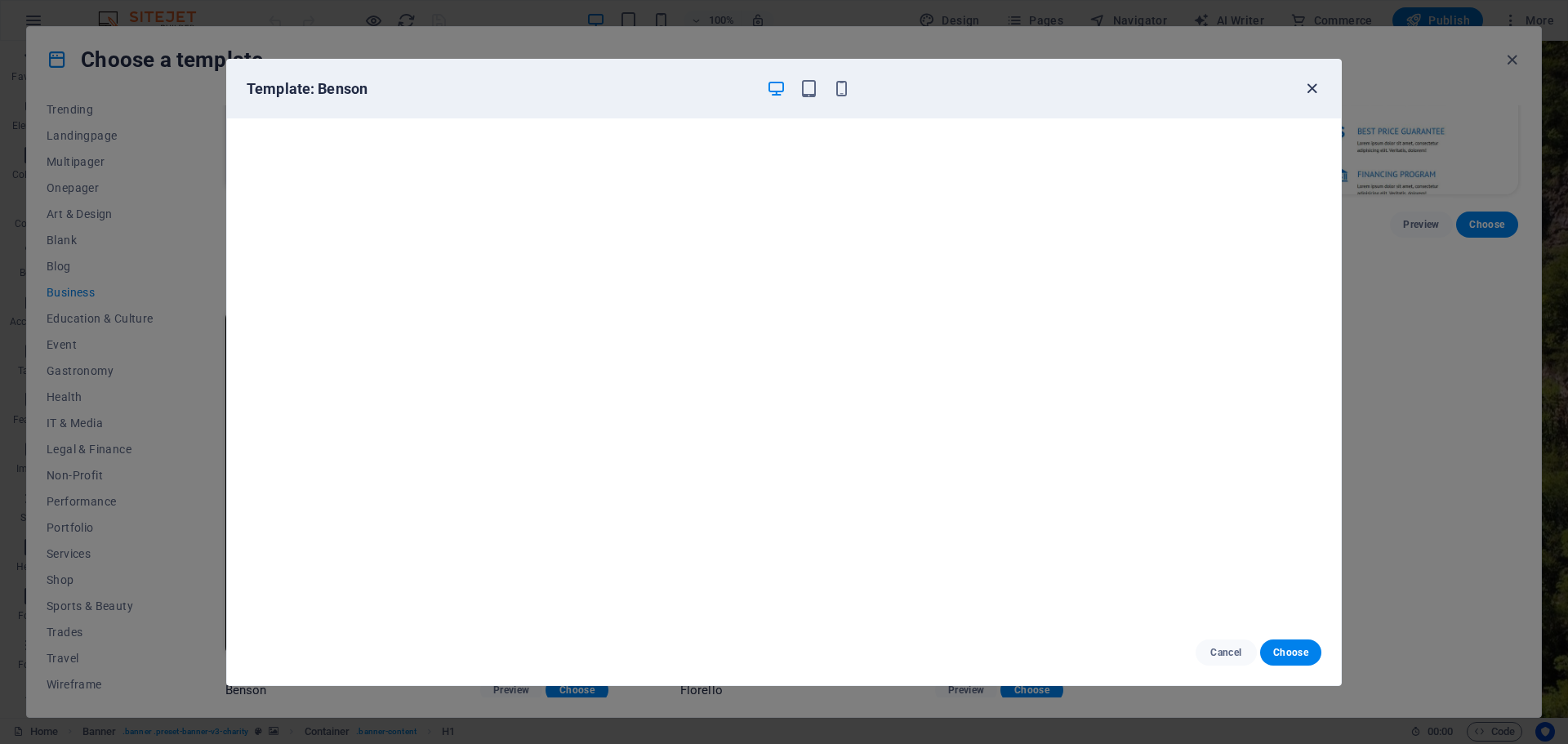 click at bounding box center [1312, 88] 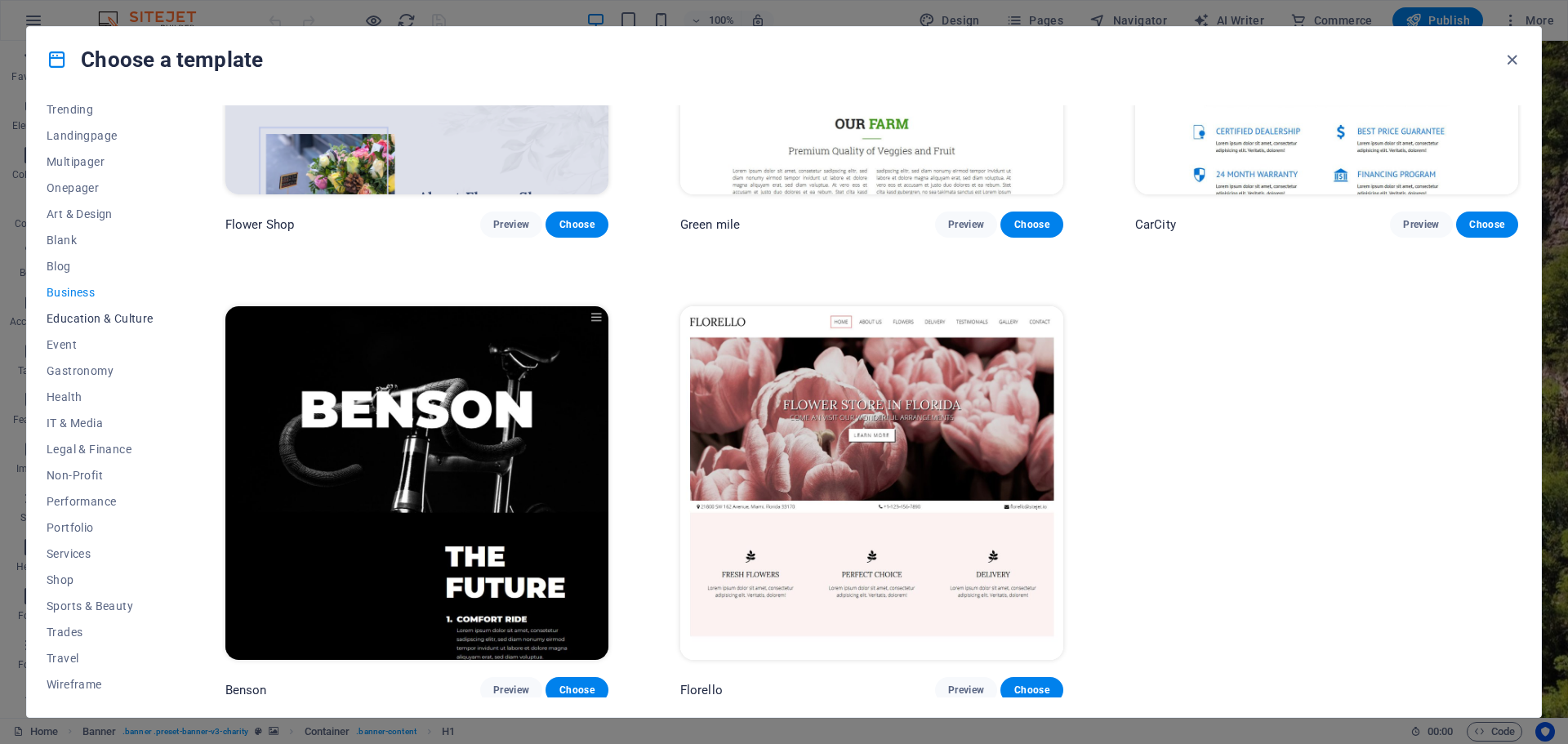 click on "Education & Culture" at bounding box center (100, 319) 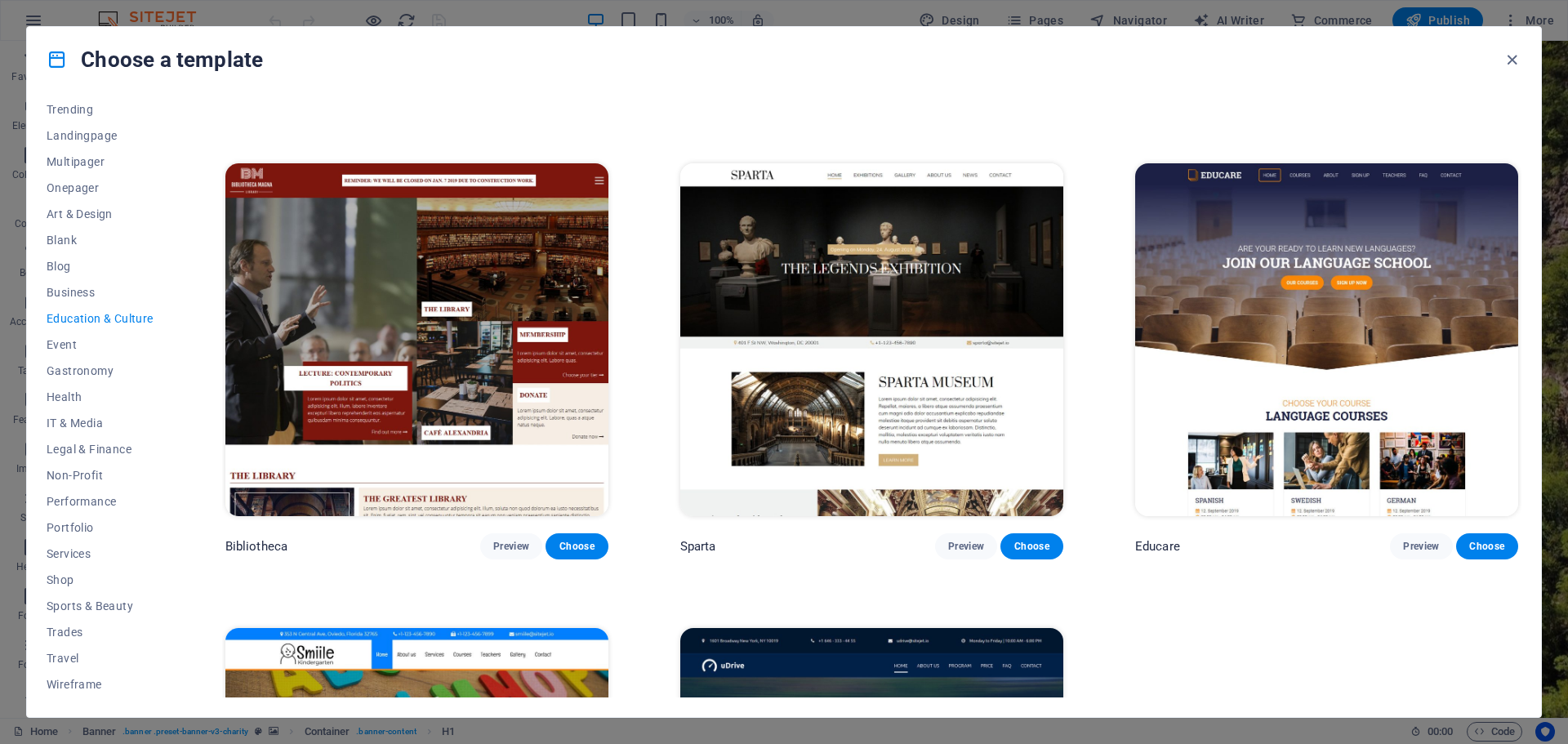 scroll, scrollTop: 405, scrollLeft: 0, axis: vertical 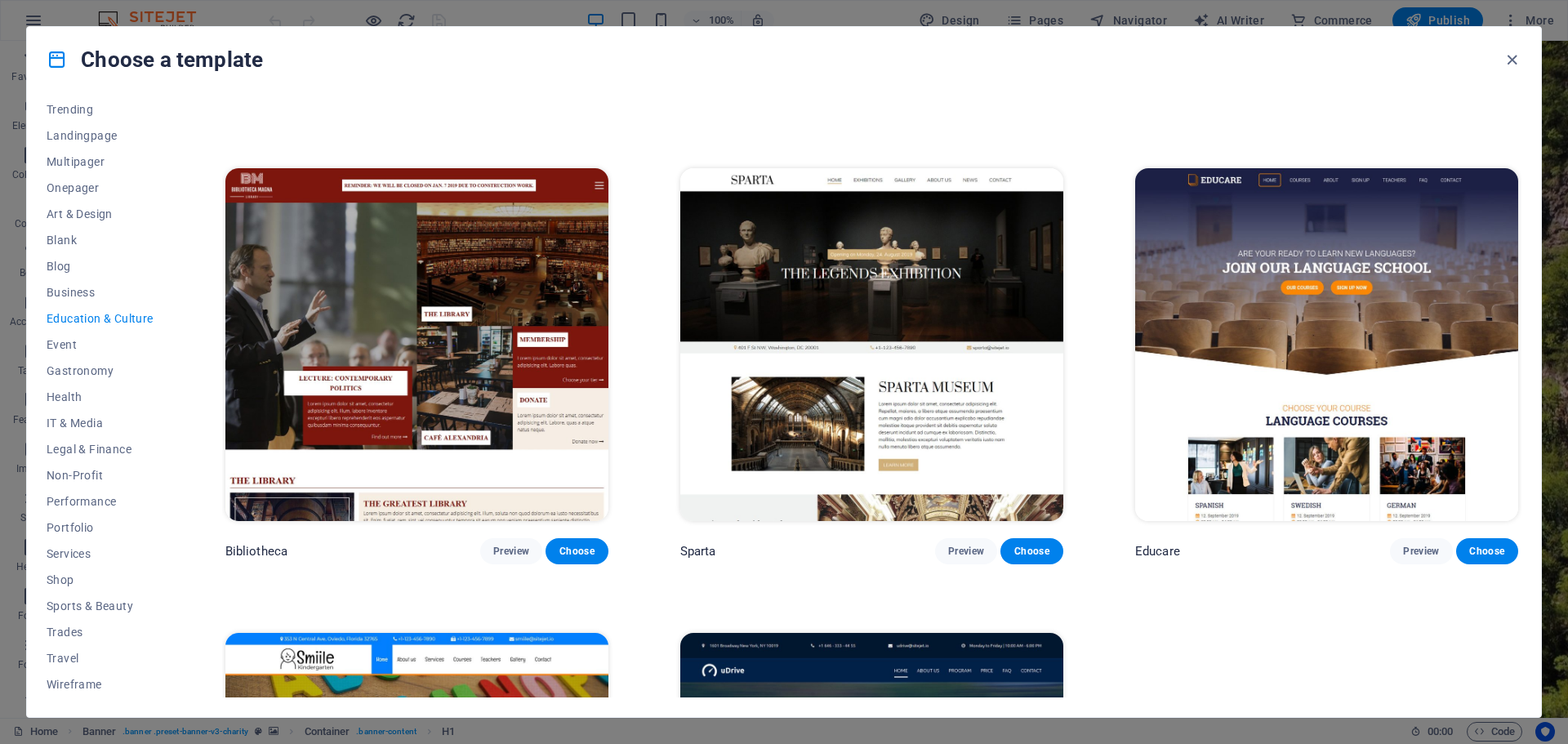 click at bounding box center (871, 345) 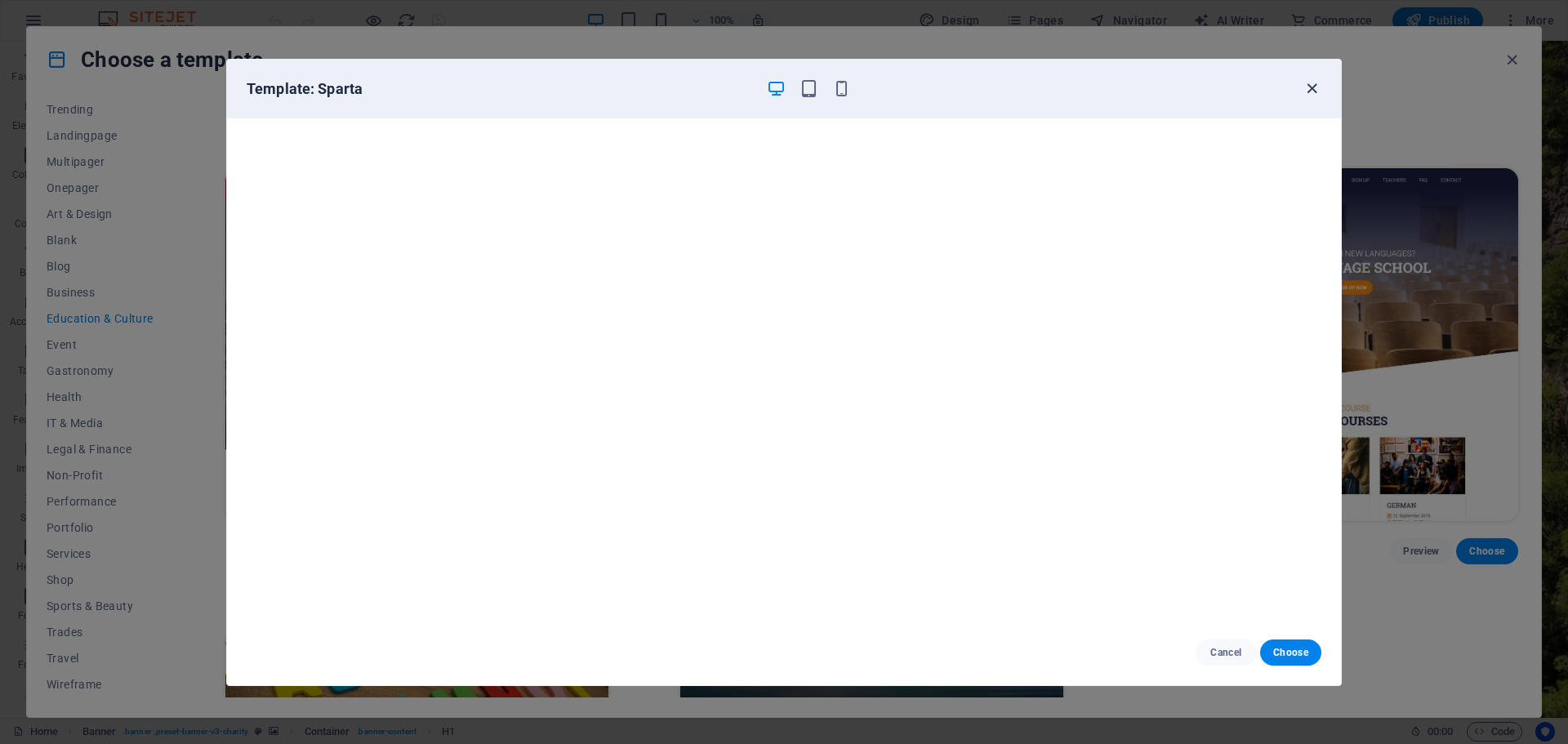 click at bounding box center [1312, 88] 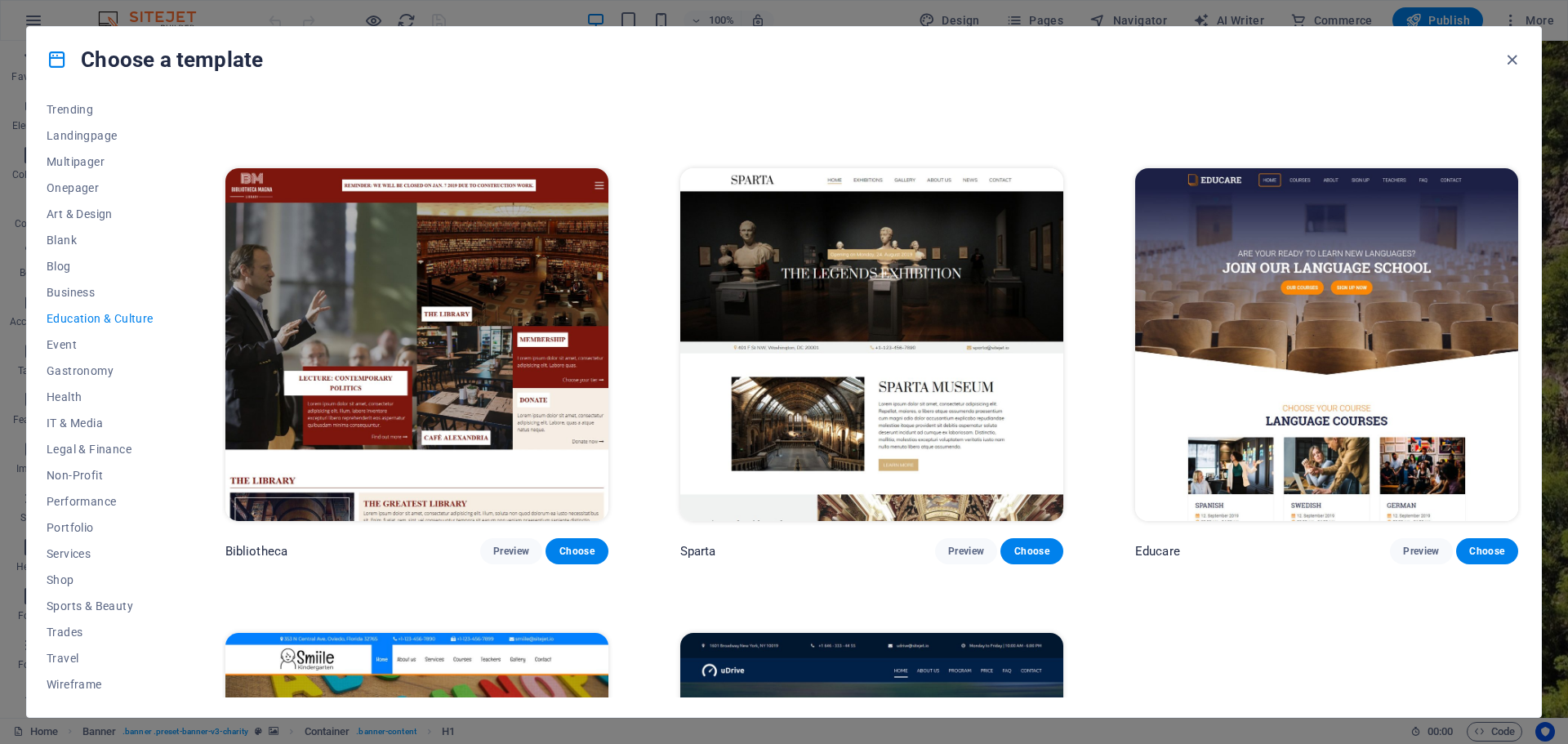 click at bounding box center [1326, 345] 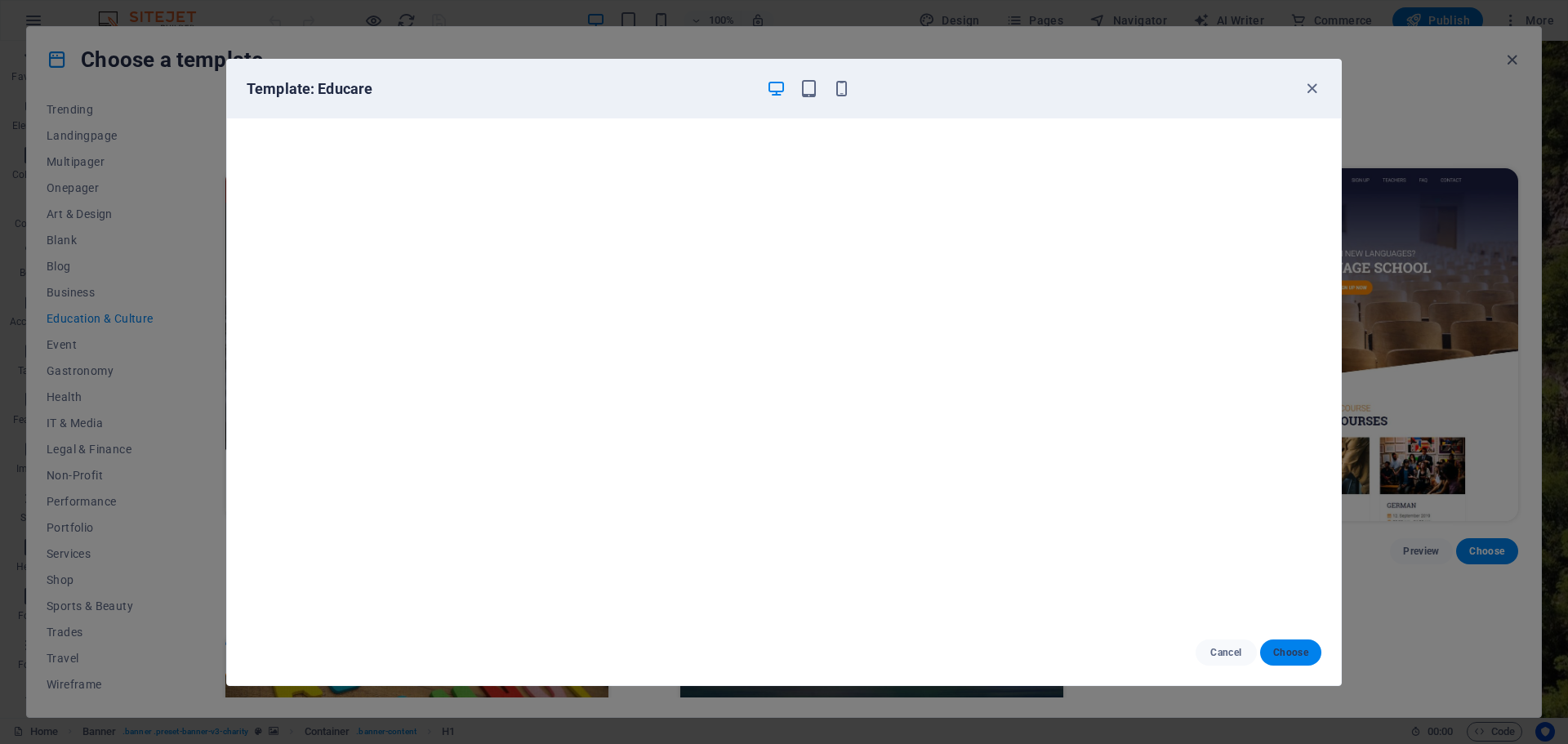 click on "Choose" at bounding box center [1290, 653] 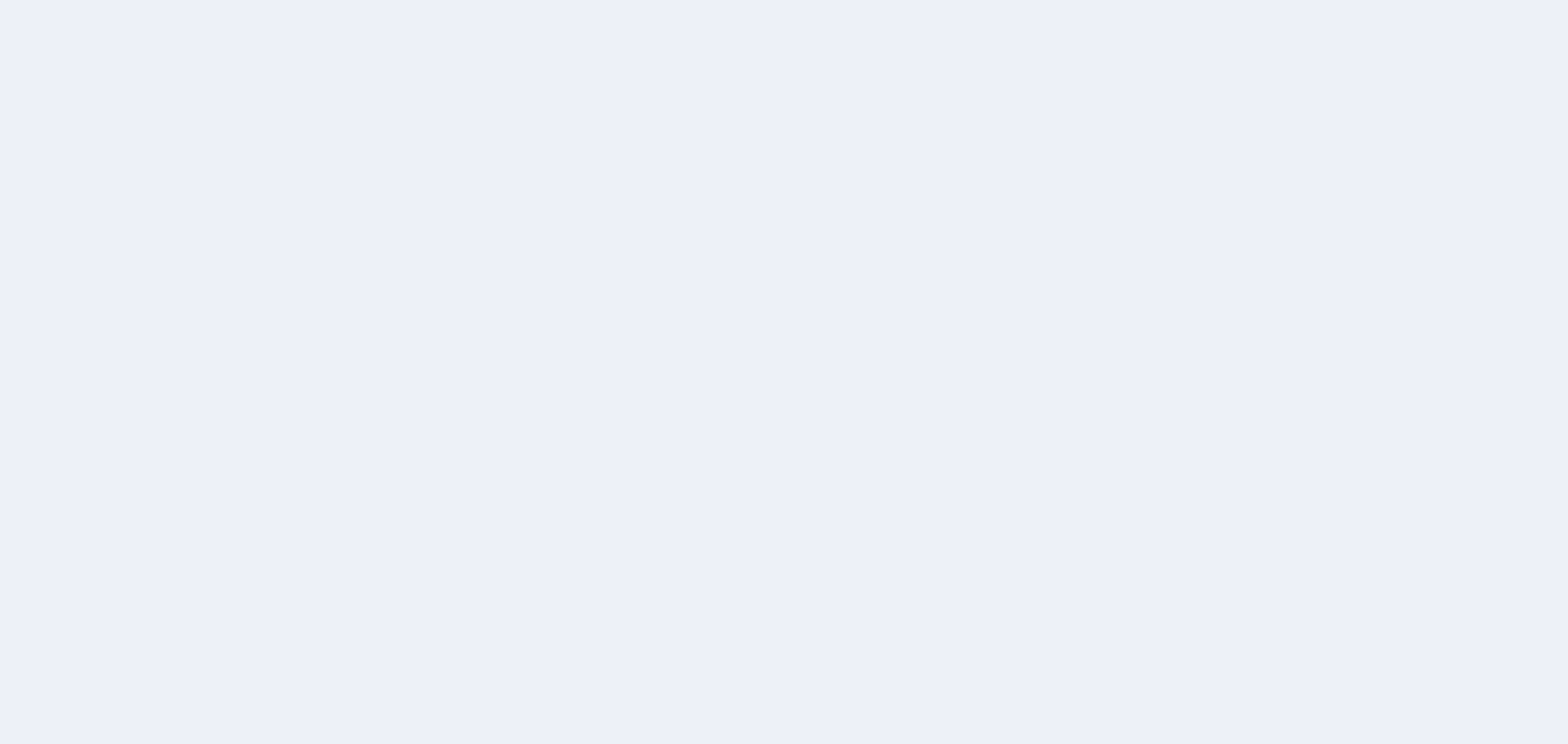 scroll, scrollTop: 0, scrollLeft: 0, axis: both 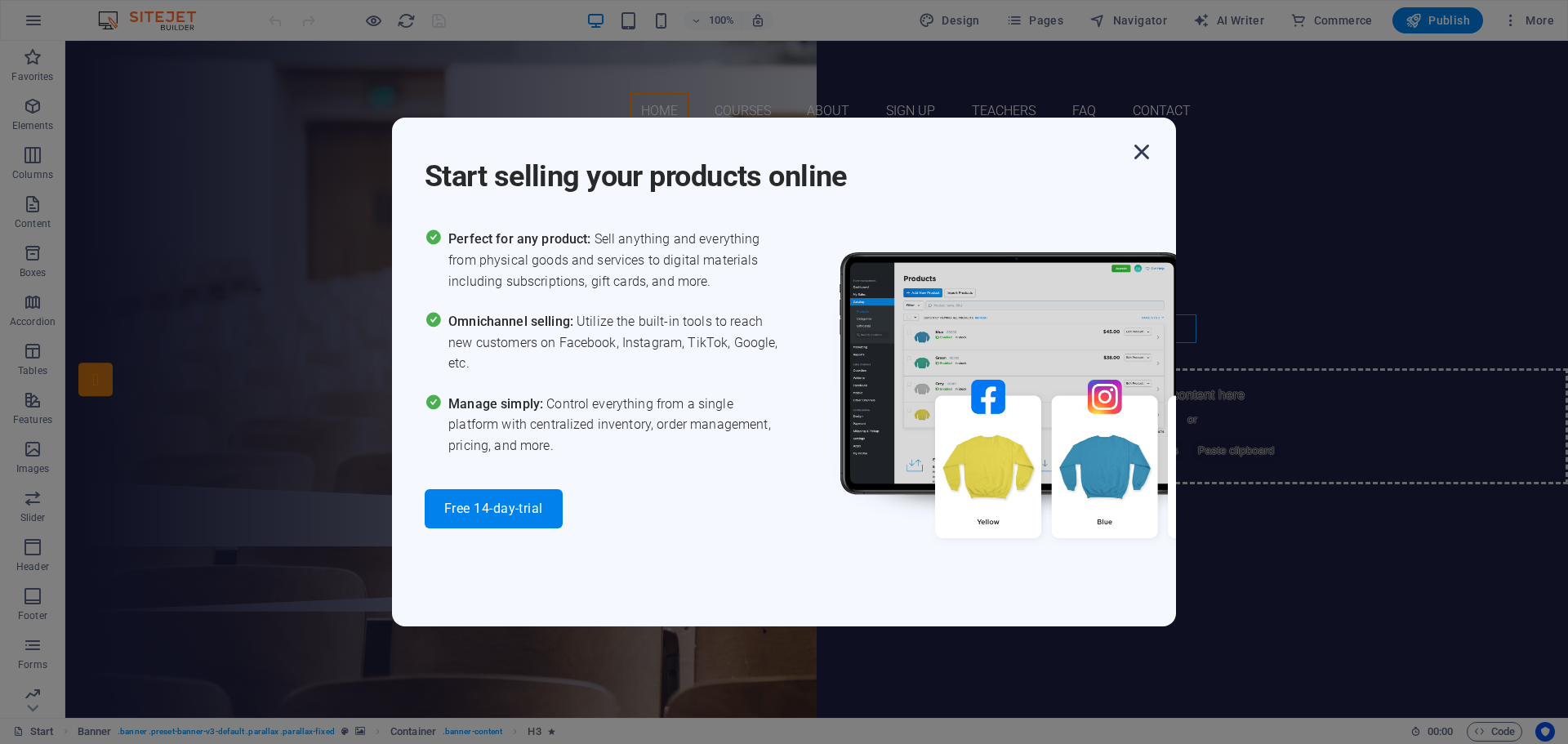 click at bounding box center [1142, 152] 